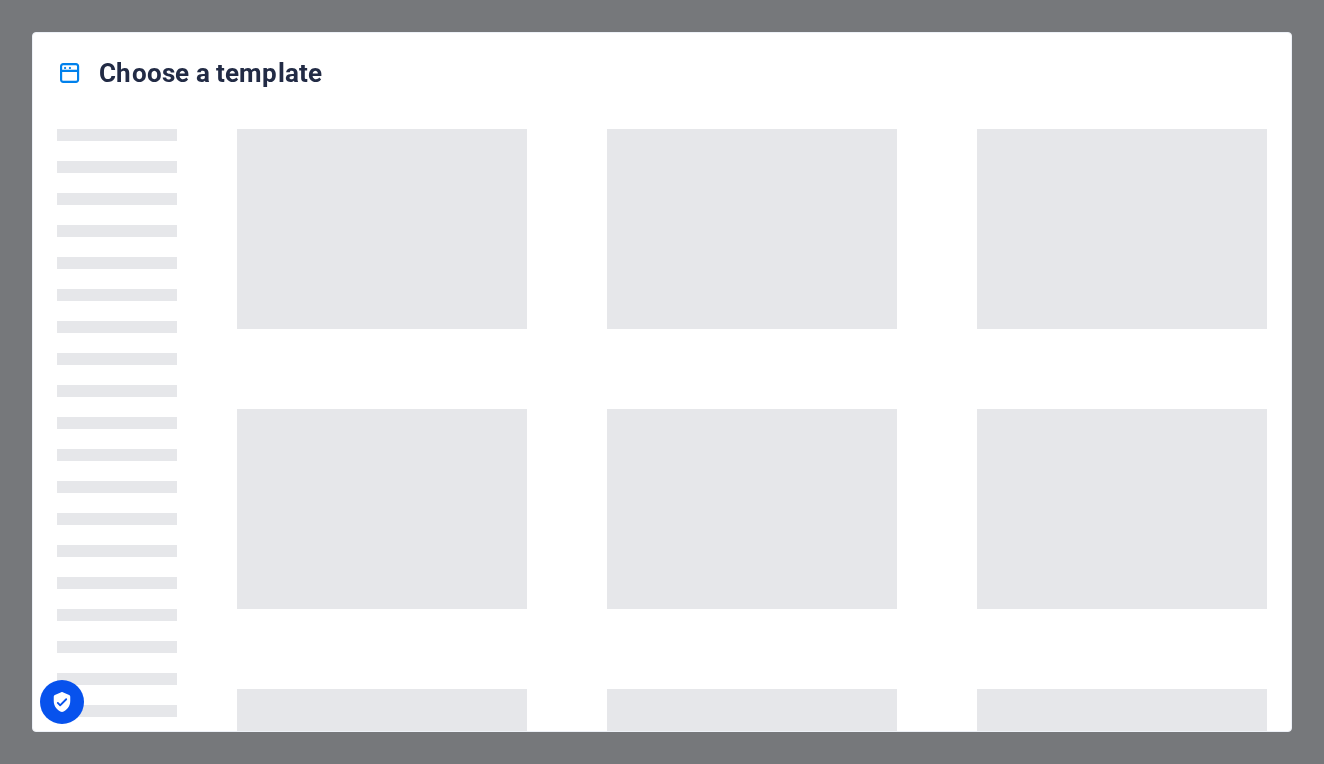 scroll, scrollTop: 0, scrollLeft: 0, axis: both 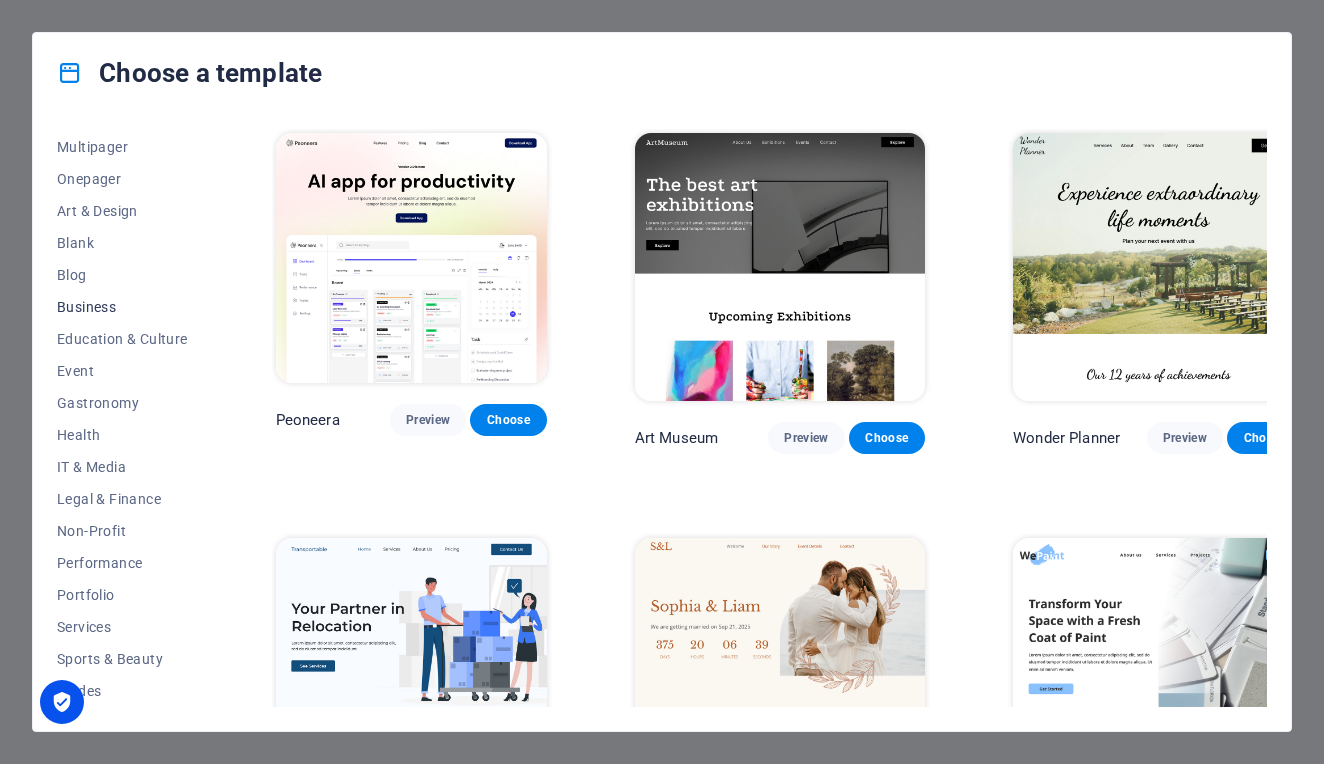 click on "Business" at bounding box center (122, 307) 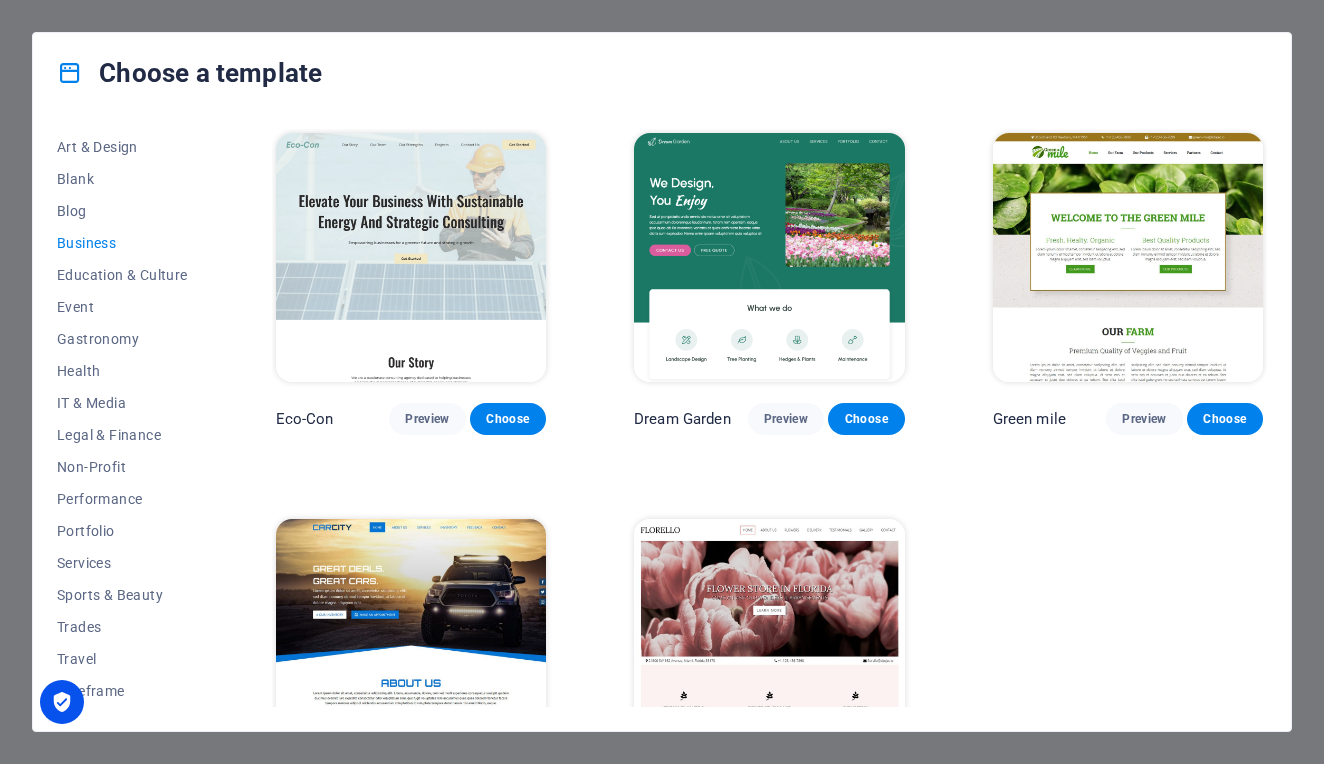 scroll, scrollTop: 222, scrollLeft: 0, axis: vertical 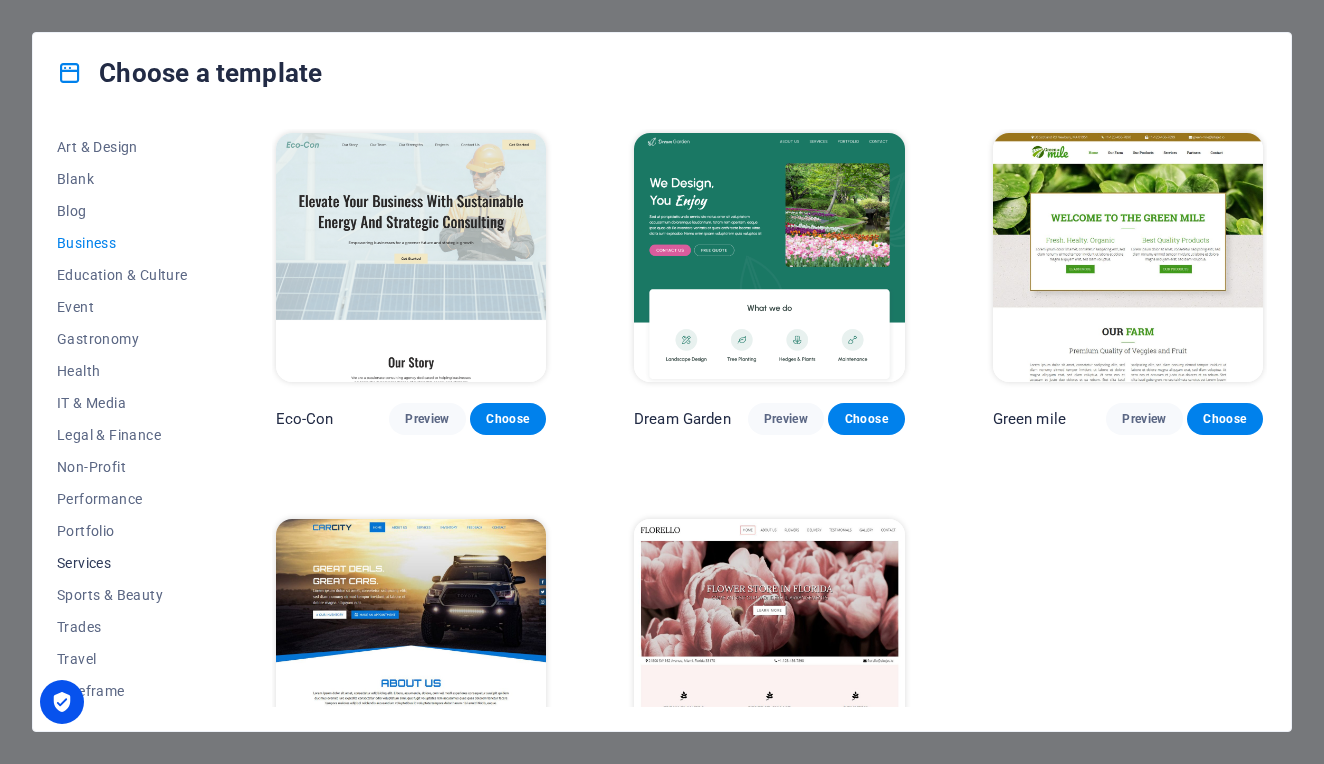 click on "Services" at bounding box center [122, 563] 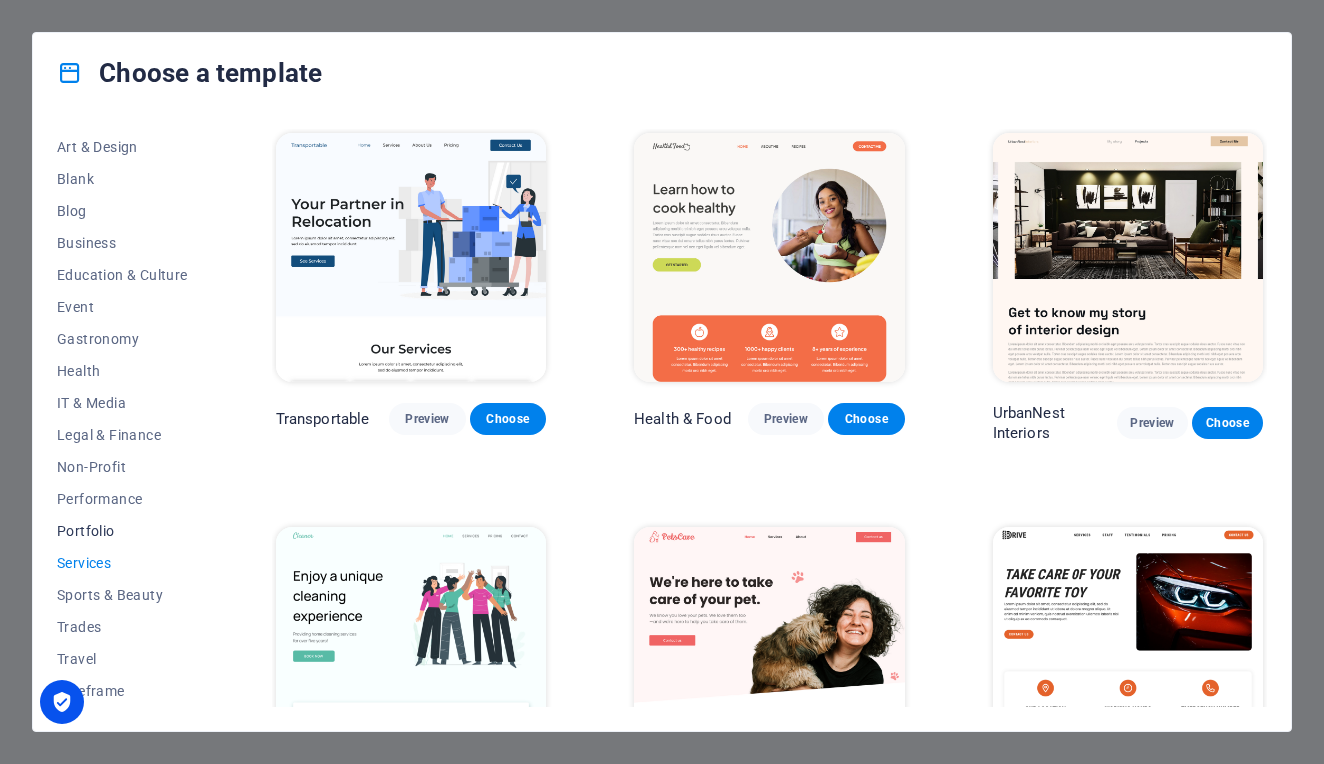 click on "Portfolio" at bounding box center [122, 531] 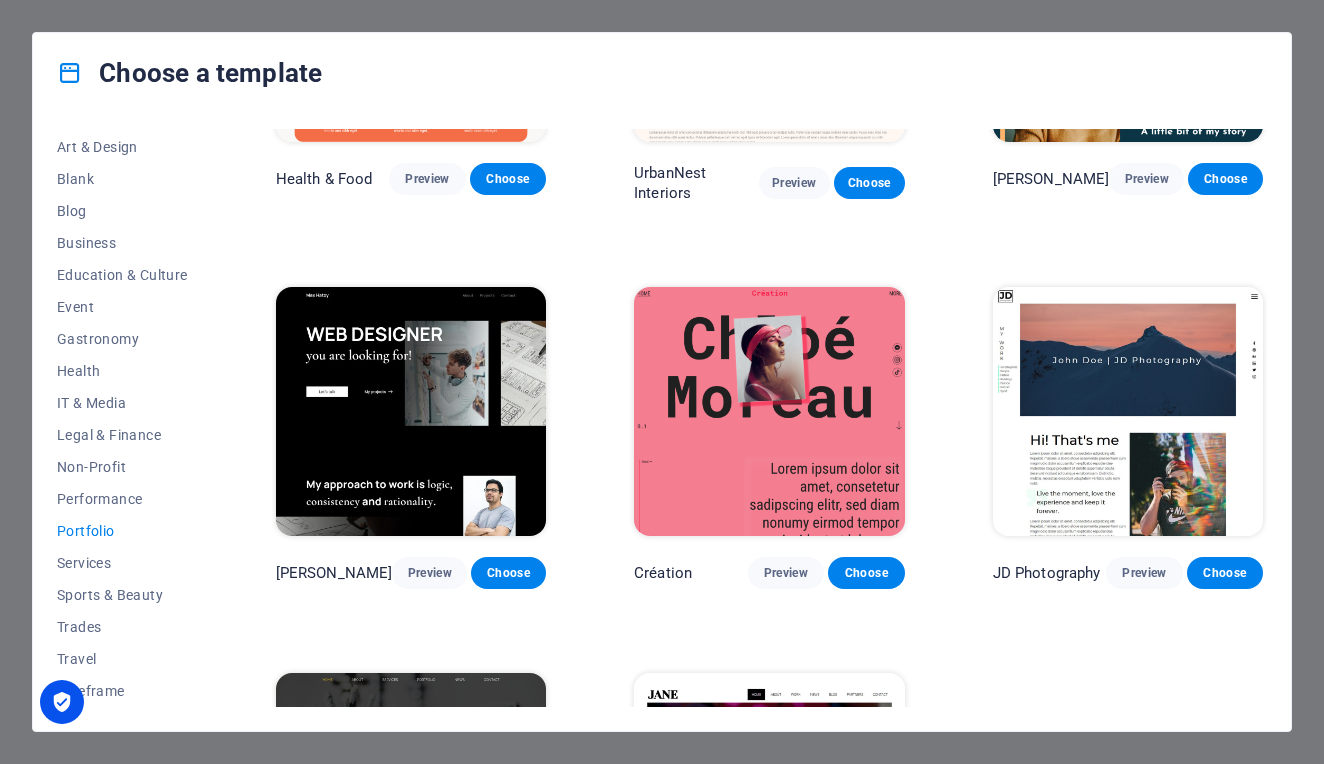 scroll, scrollTop: 239, scrollLeft: 0, axis: vertical 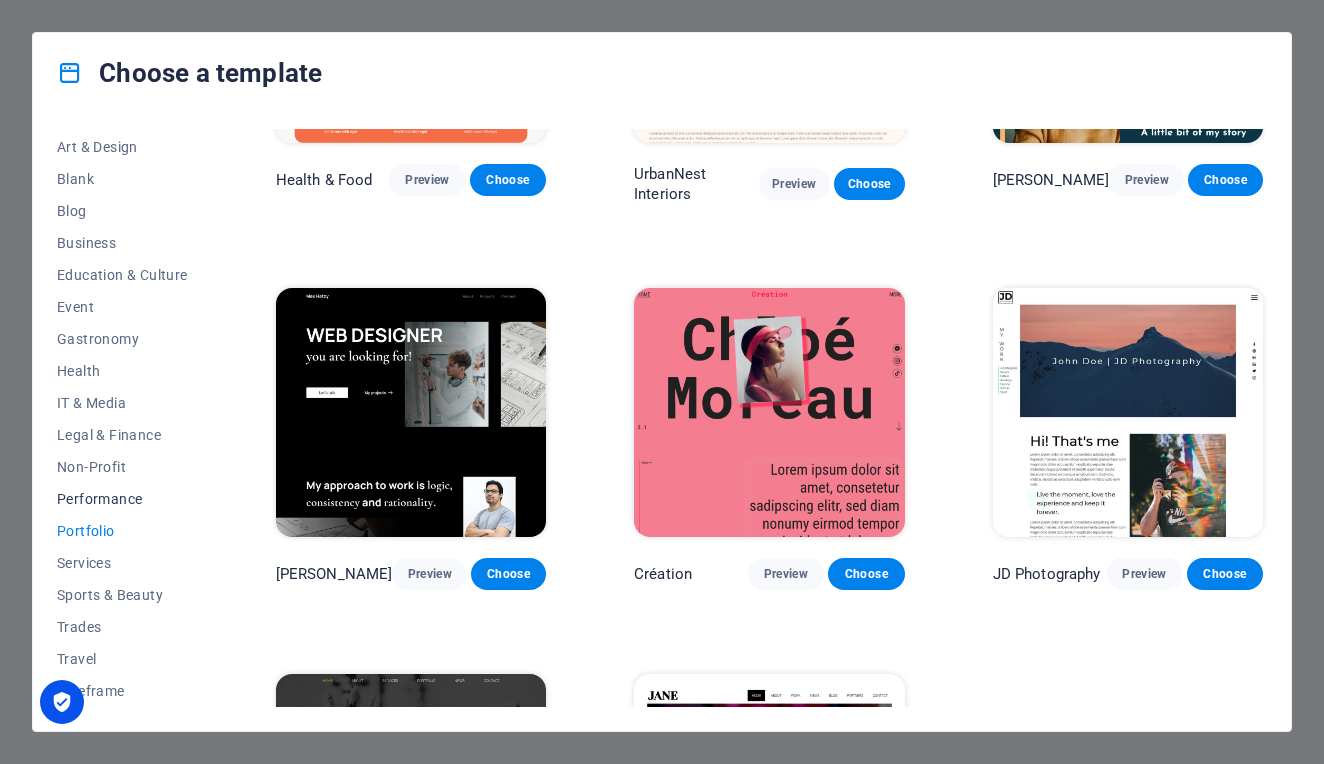 click on "Performance" at bounding box center [122, 499] 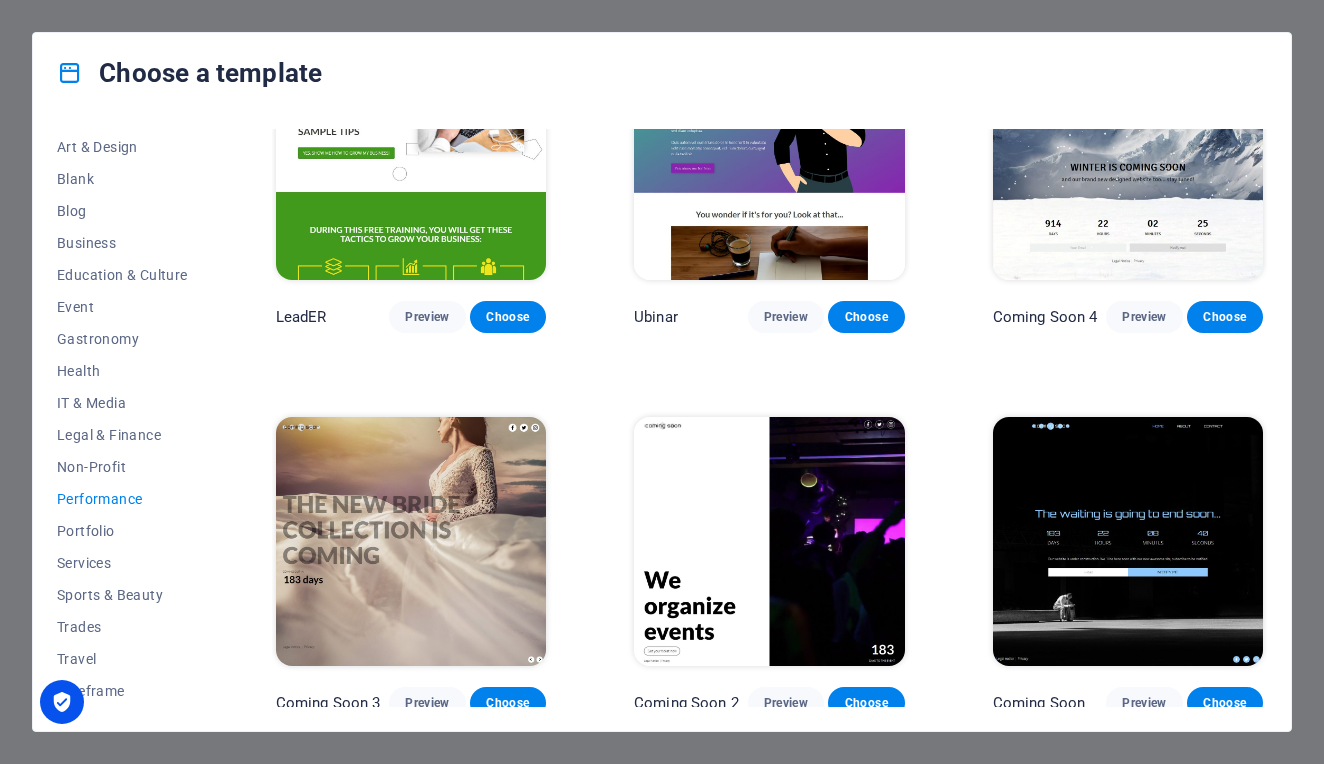 scroll, scrollTop: 1646, scrollLeft: 0, axis: vertical 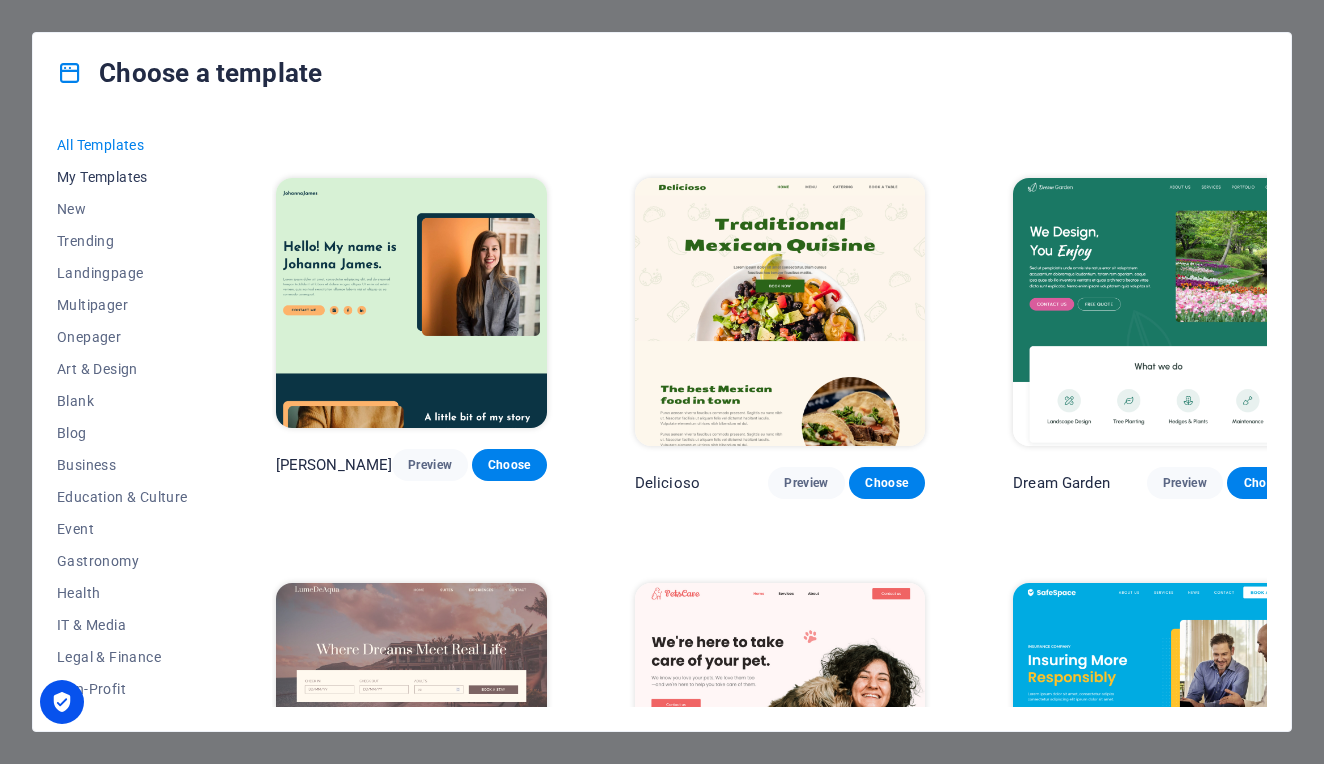 click on "My Templates" at bounding box center [122, 177] 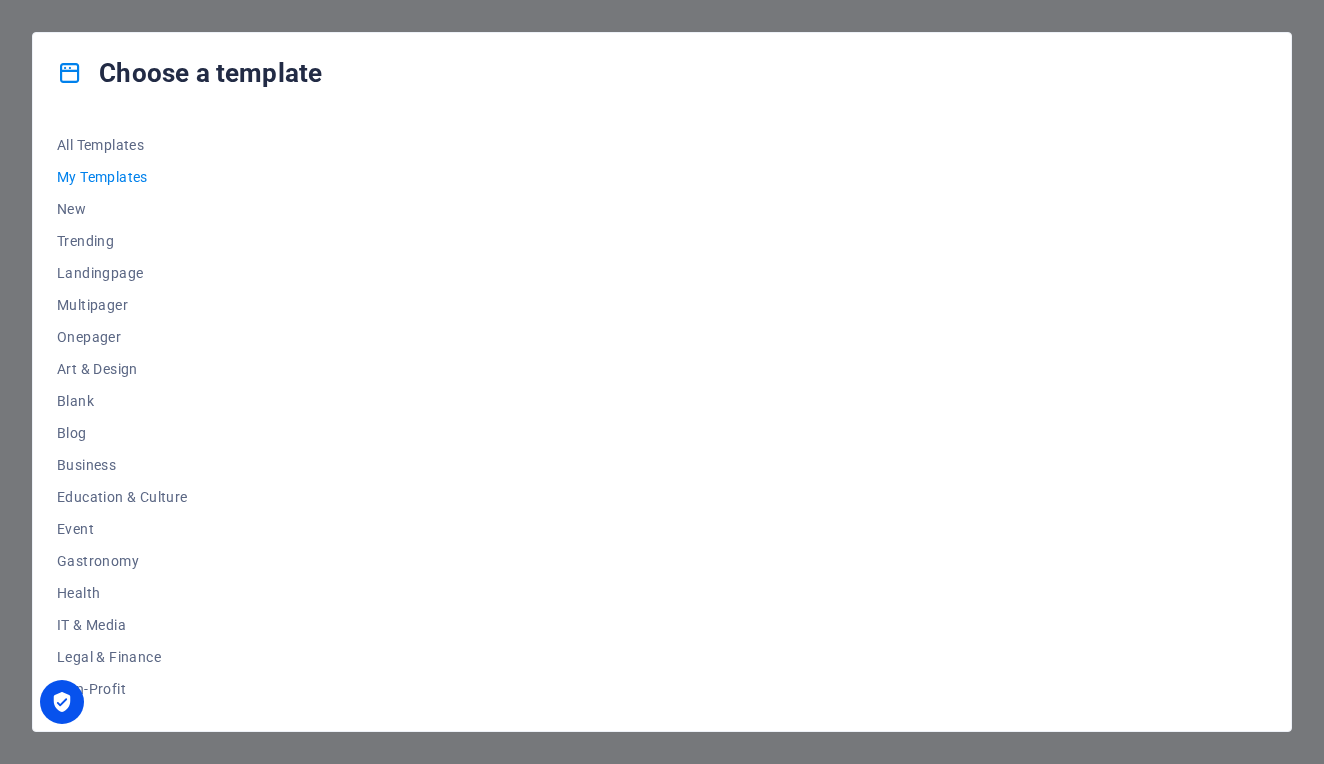 scroll, scrollTop: 0, scrollLeft: 0, axis: both 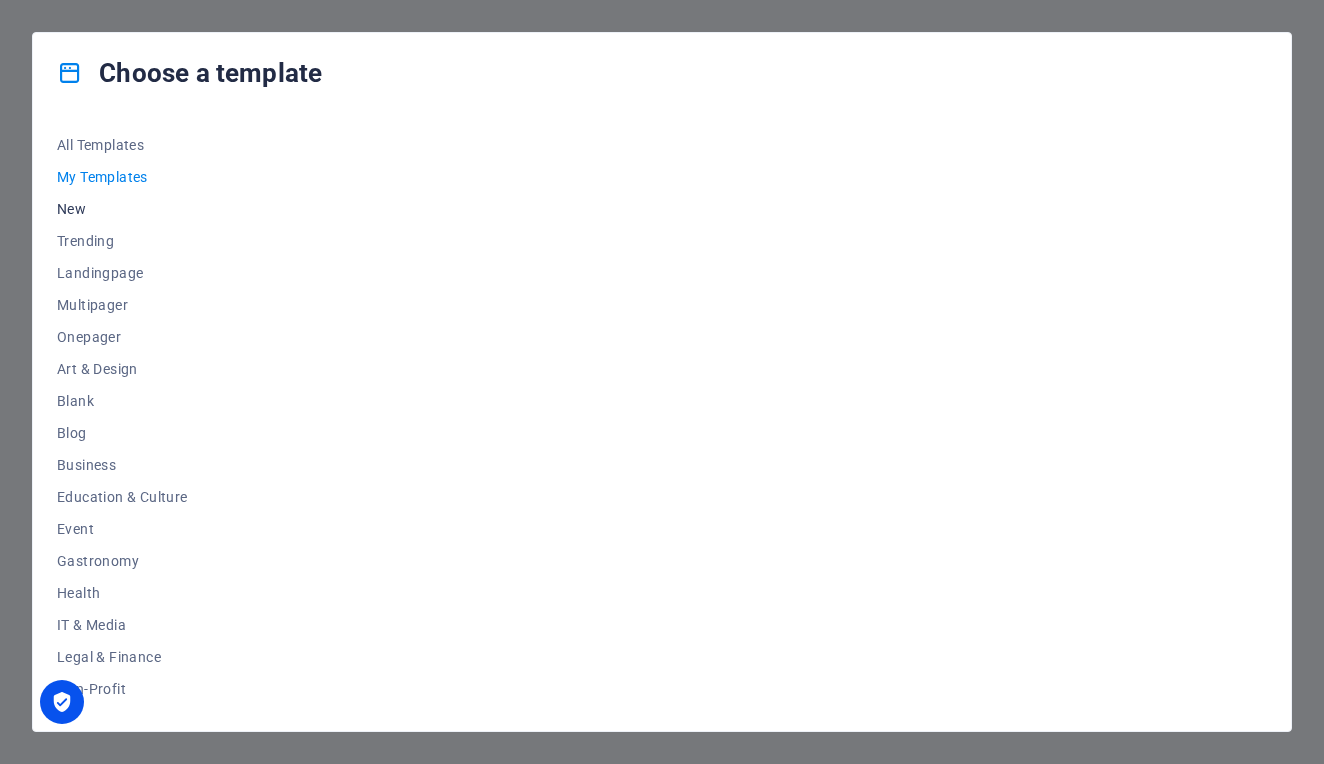 click on "New" at bounding box center [122, 209] 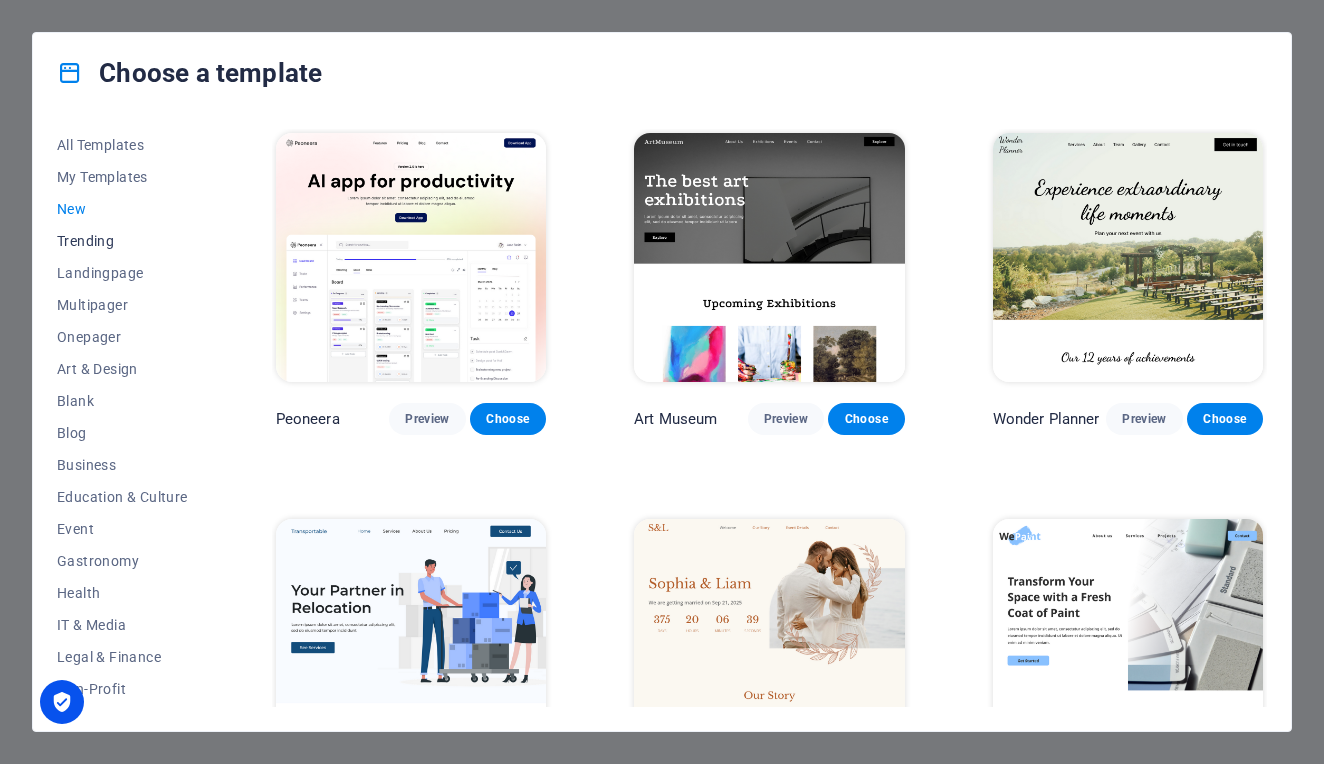 click on "Trending" at bounding box center (122, 241) 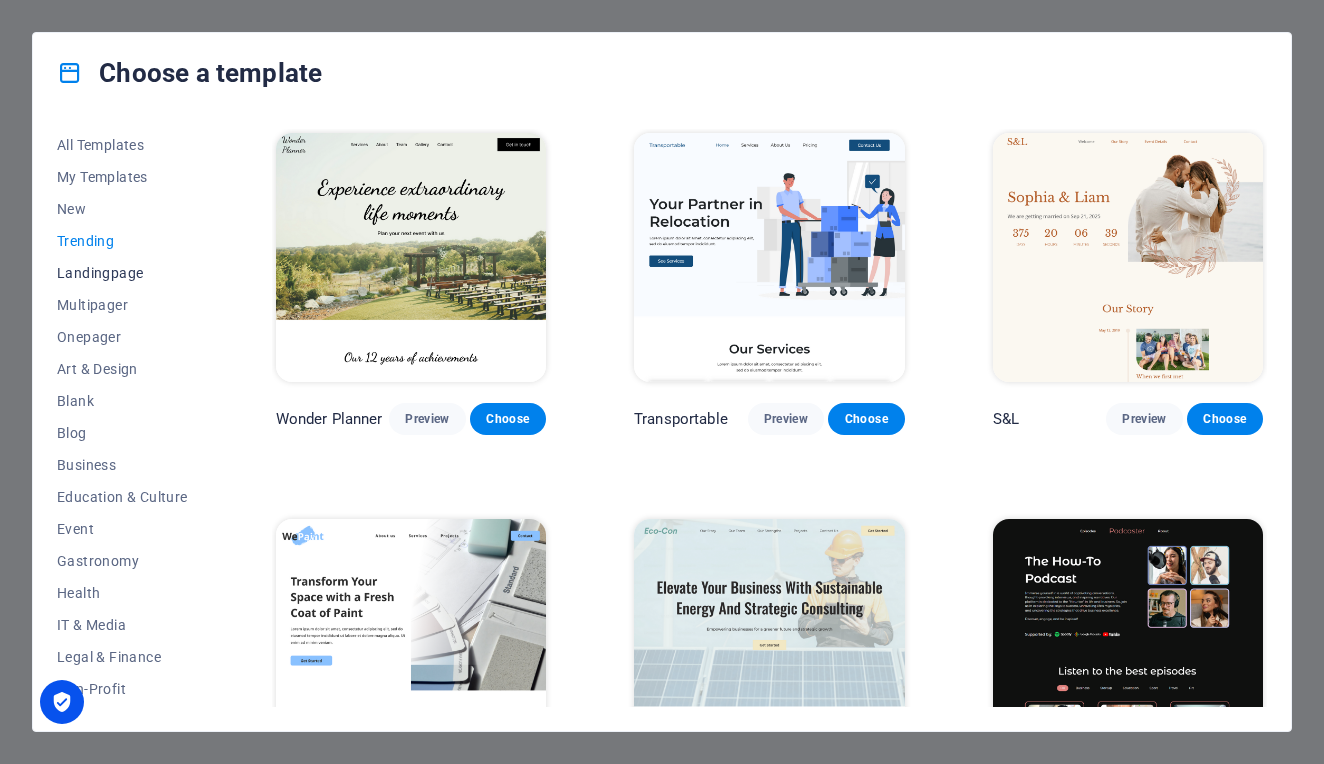 click on "Landingpage" at bounding box center (122, 273) 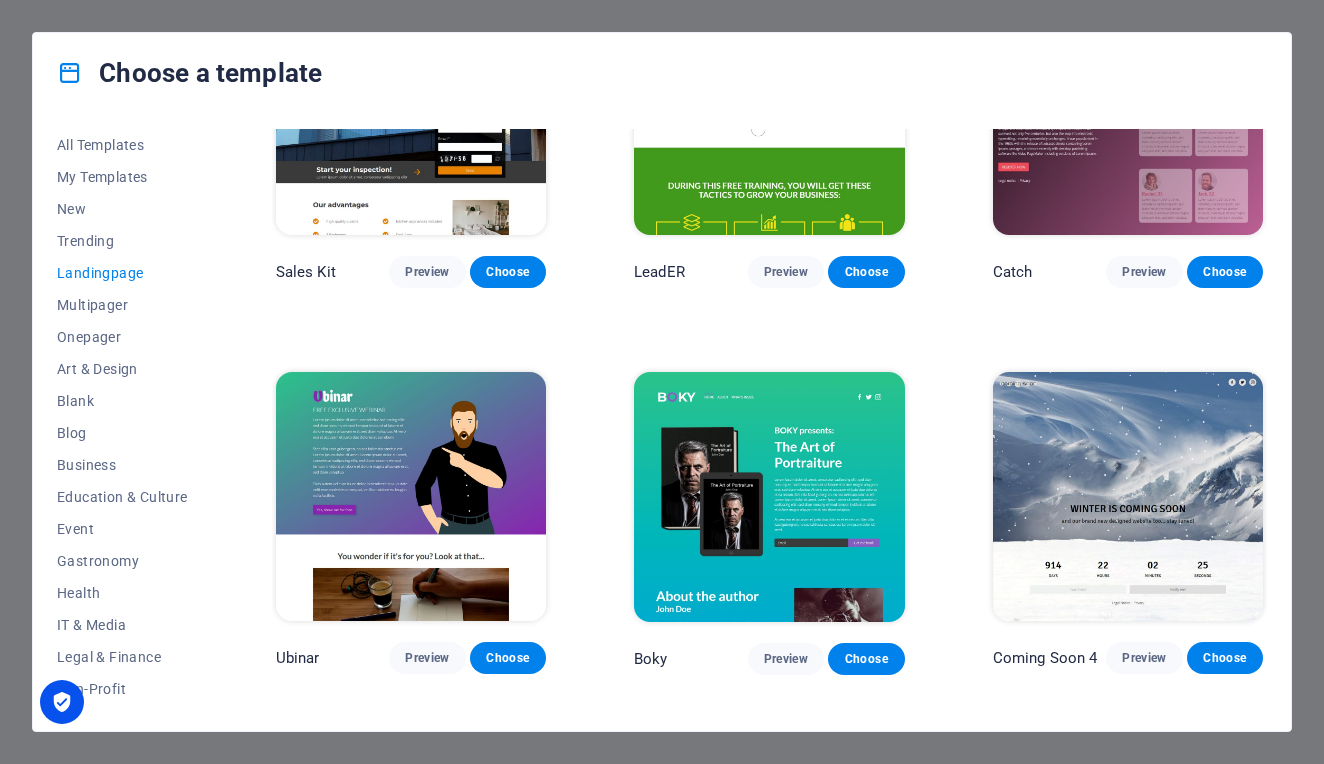 scroll, scrollTop: 2490, scrollLeft: 0, axis: vertical 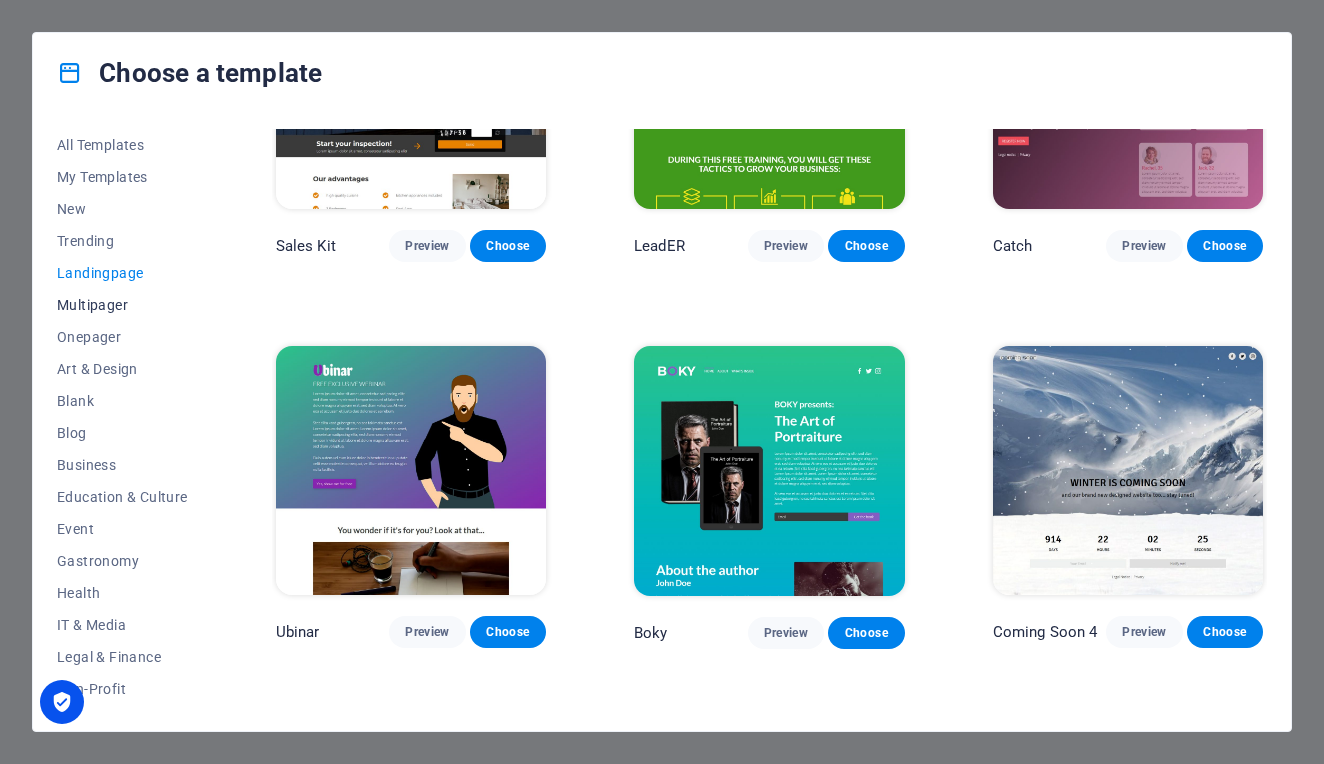 click on "Multipager" at bounding box center [122, 305] 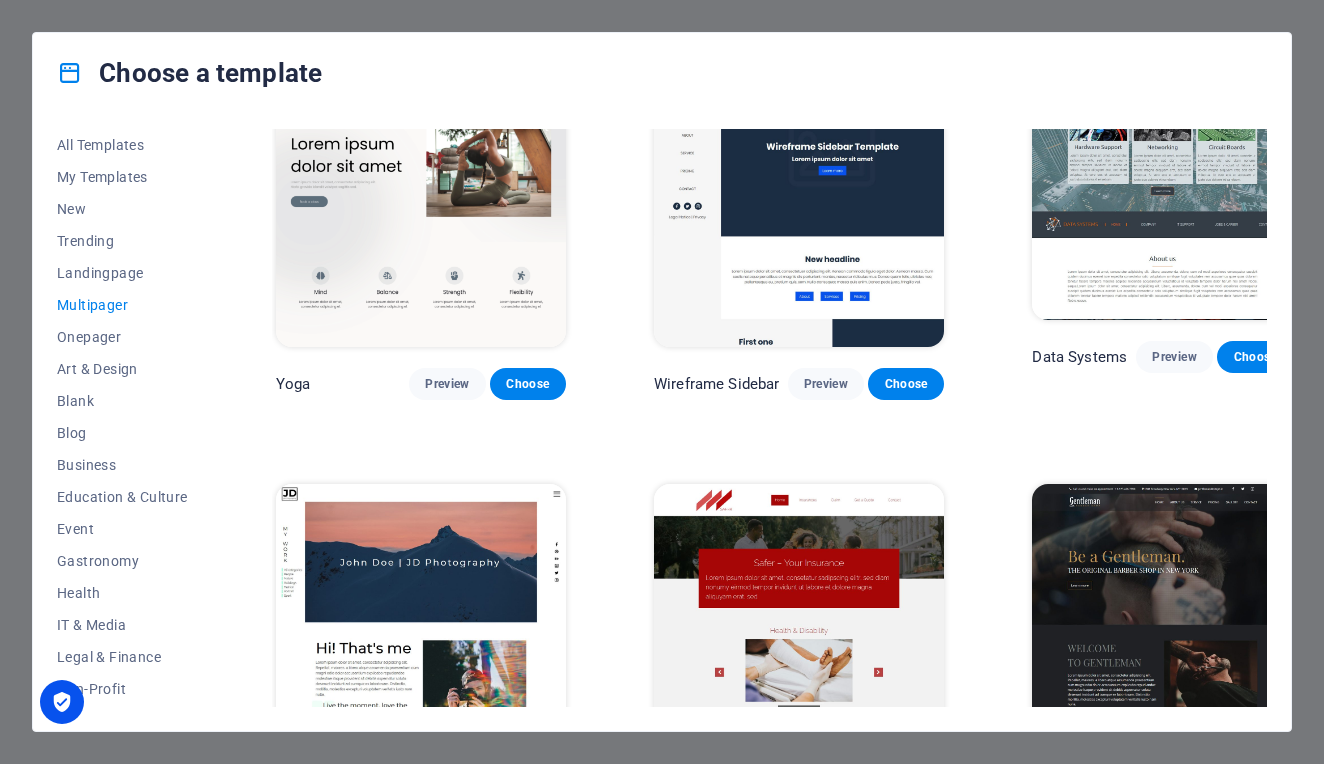 scroll, scrollTop: 3720, scrollLeft: 0, axis: vertical 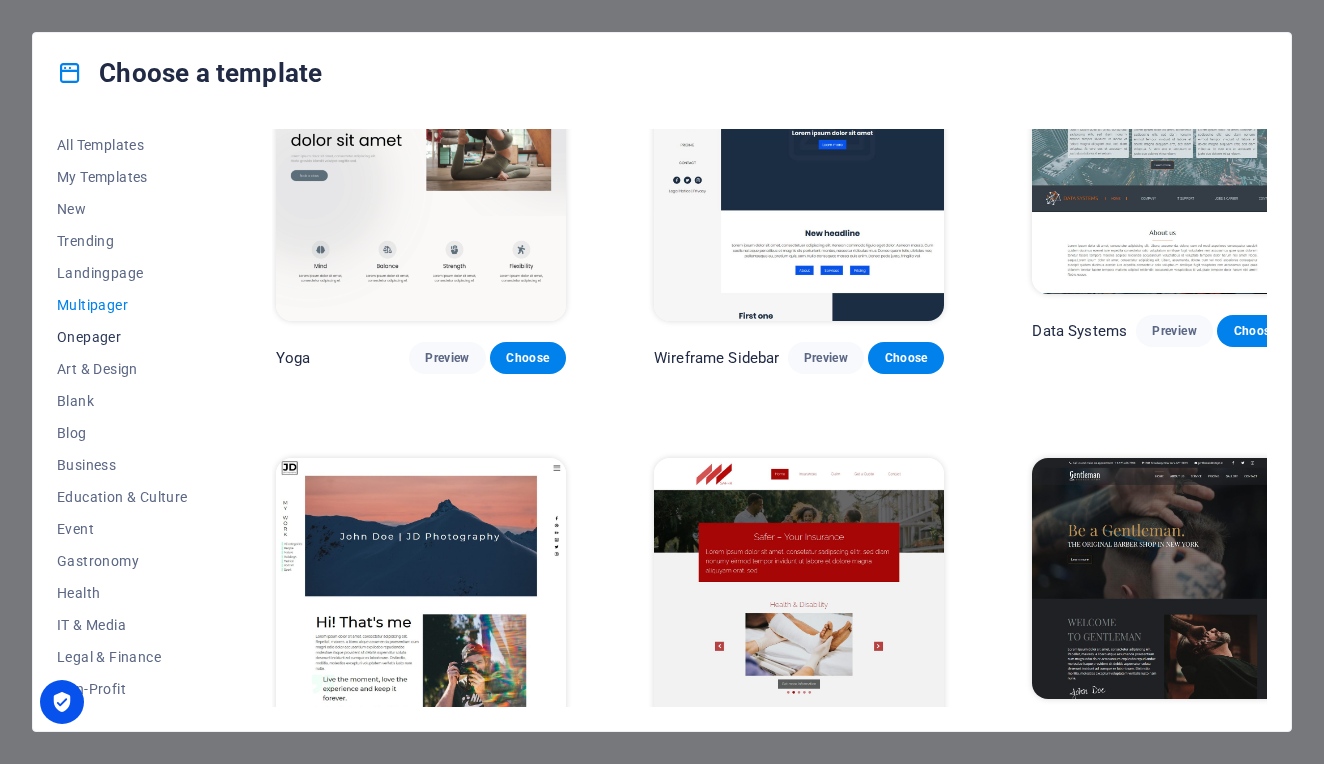 click on "Onepager" at bounding box center (122, 337) 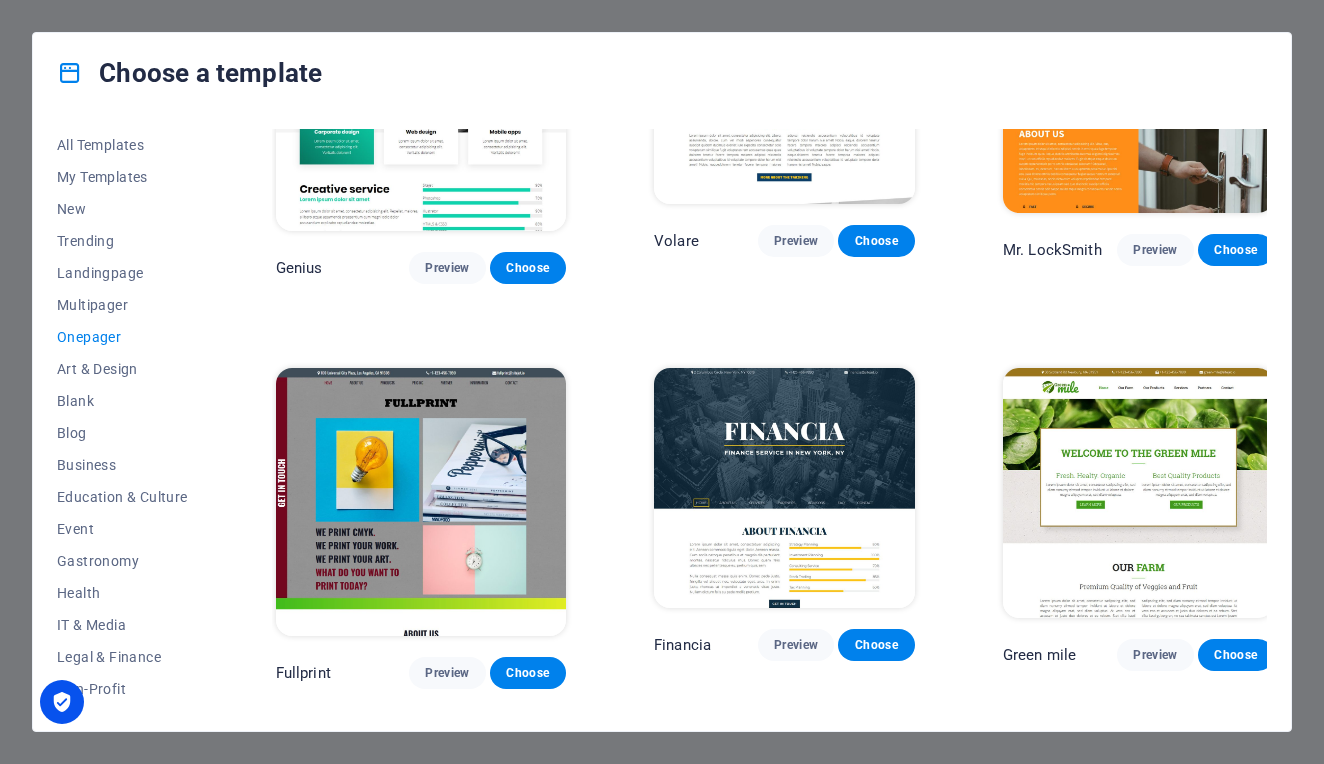 scroll, scrollTop: 3770, scrollLeft: 0, axis: vertical 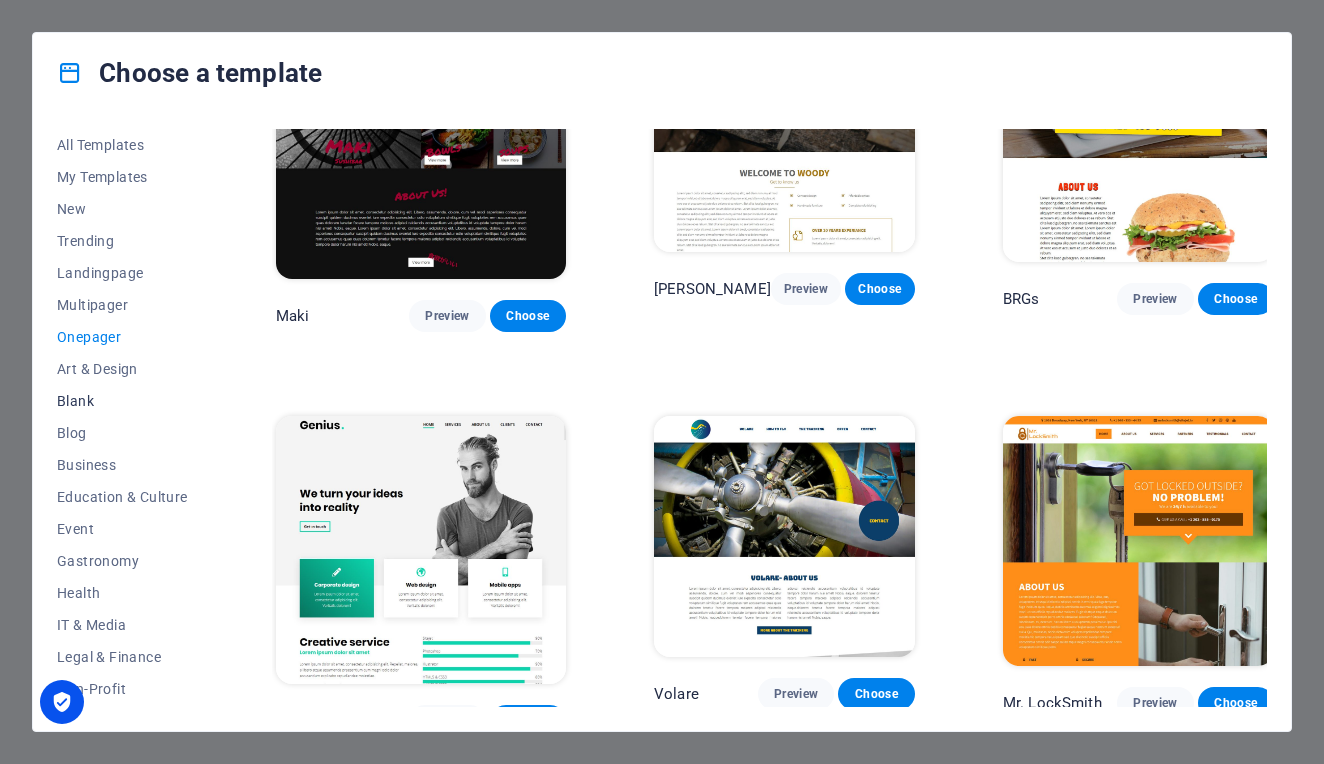 click on "Blank" at bounding box center (122, 401) 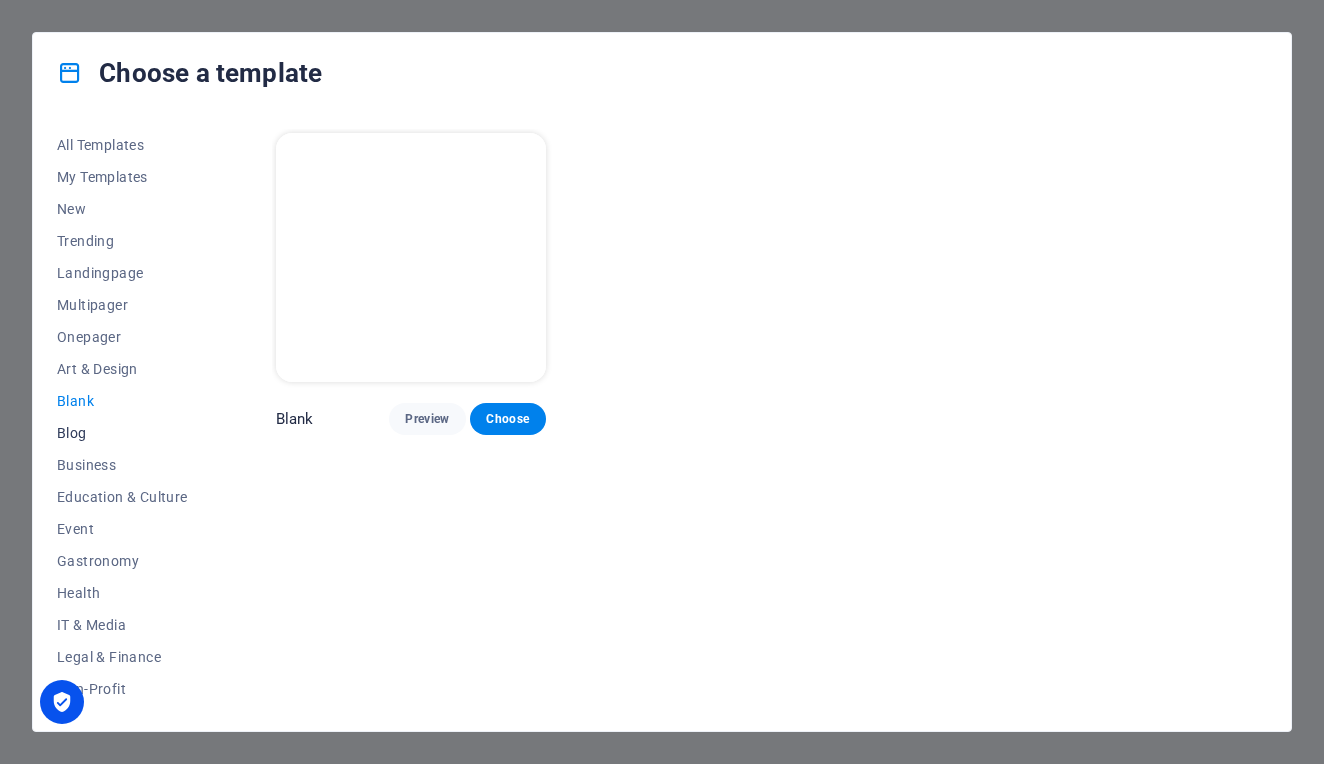 click on "Blog" at bounding box center [122, 433] 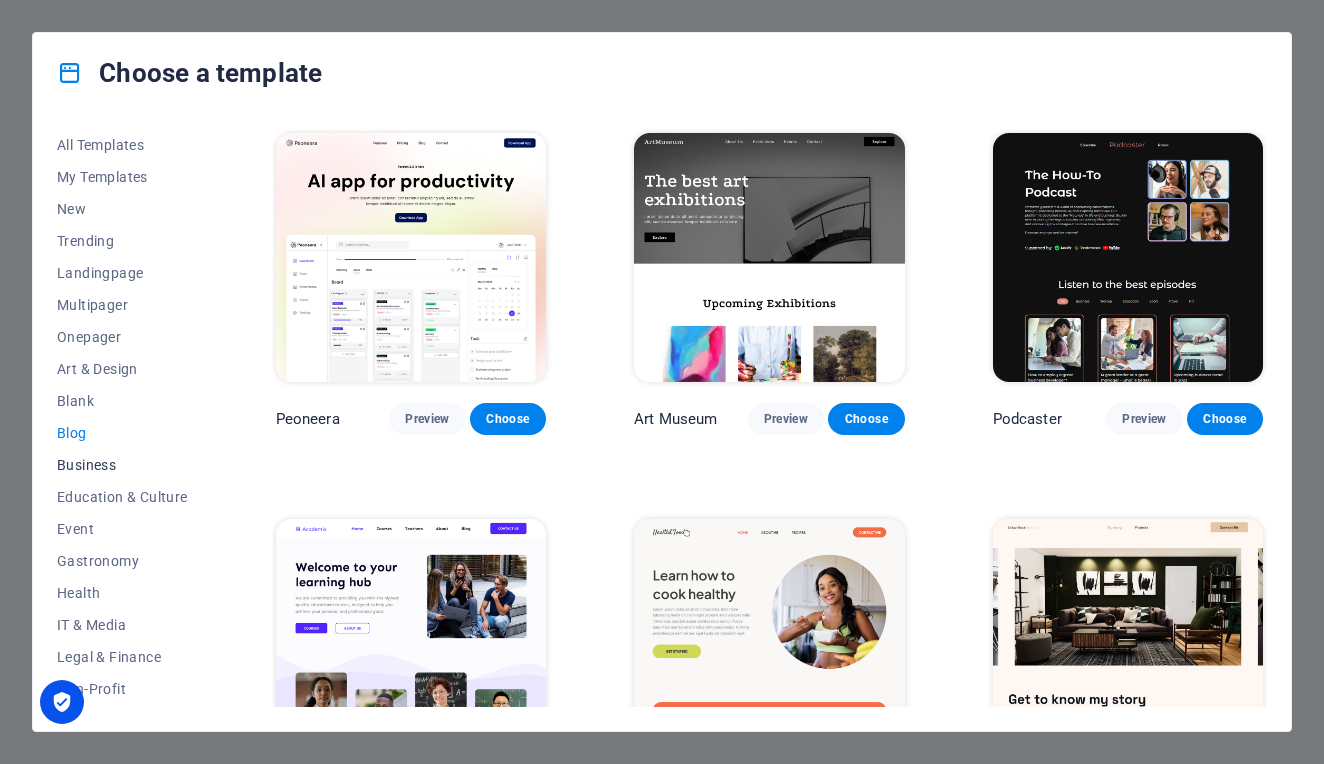 click on "Business" at bounding box center [122, 465] 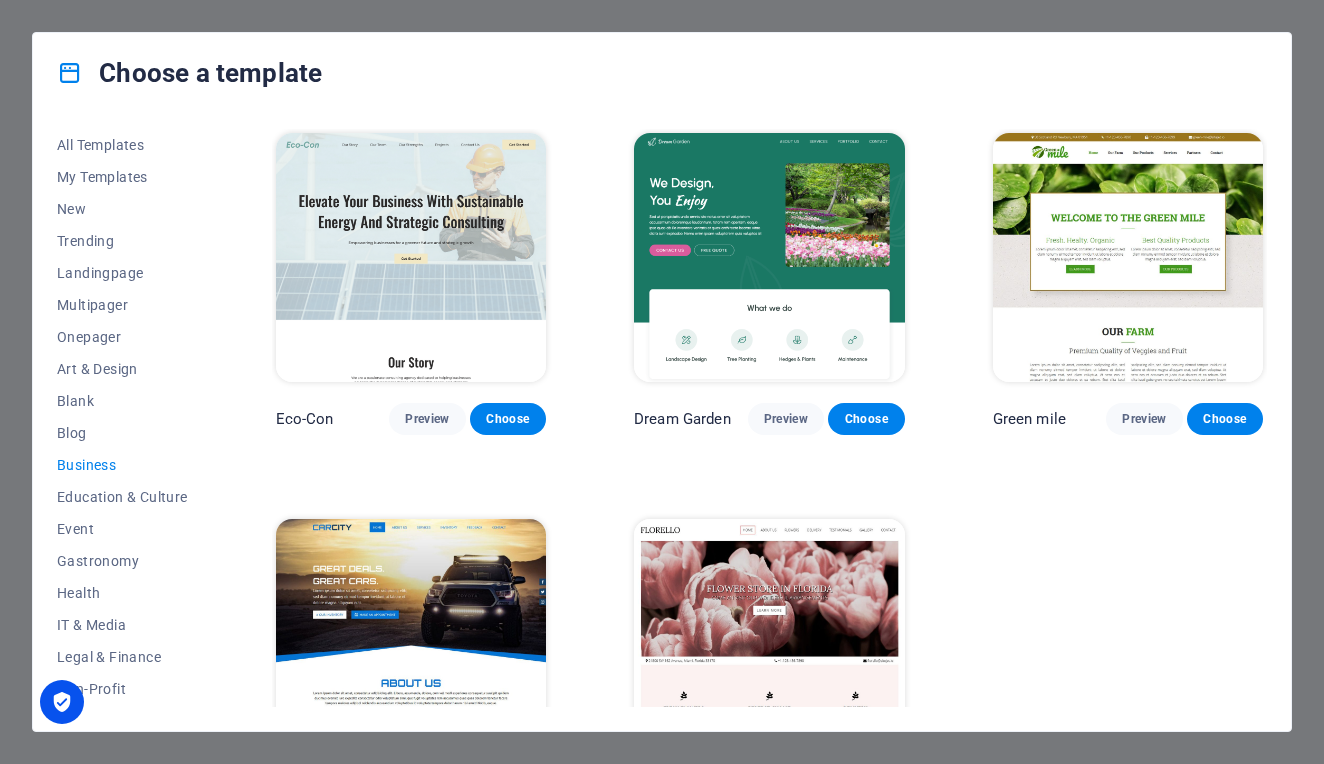 scroll, scrollTop: 0, scrollLeft: 0, axis: both 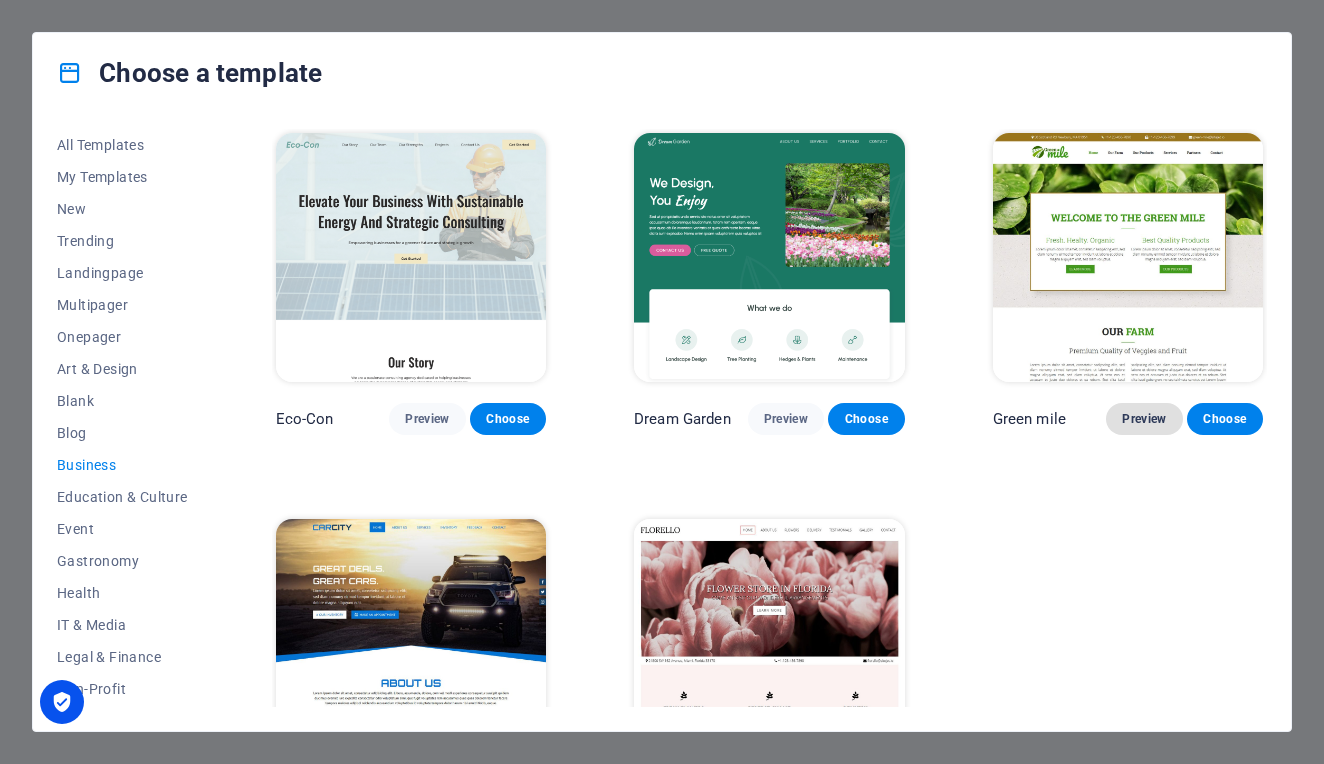 click on "Preview" at bounding box center (1144, 419) 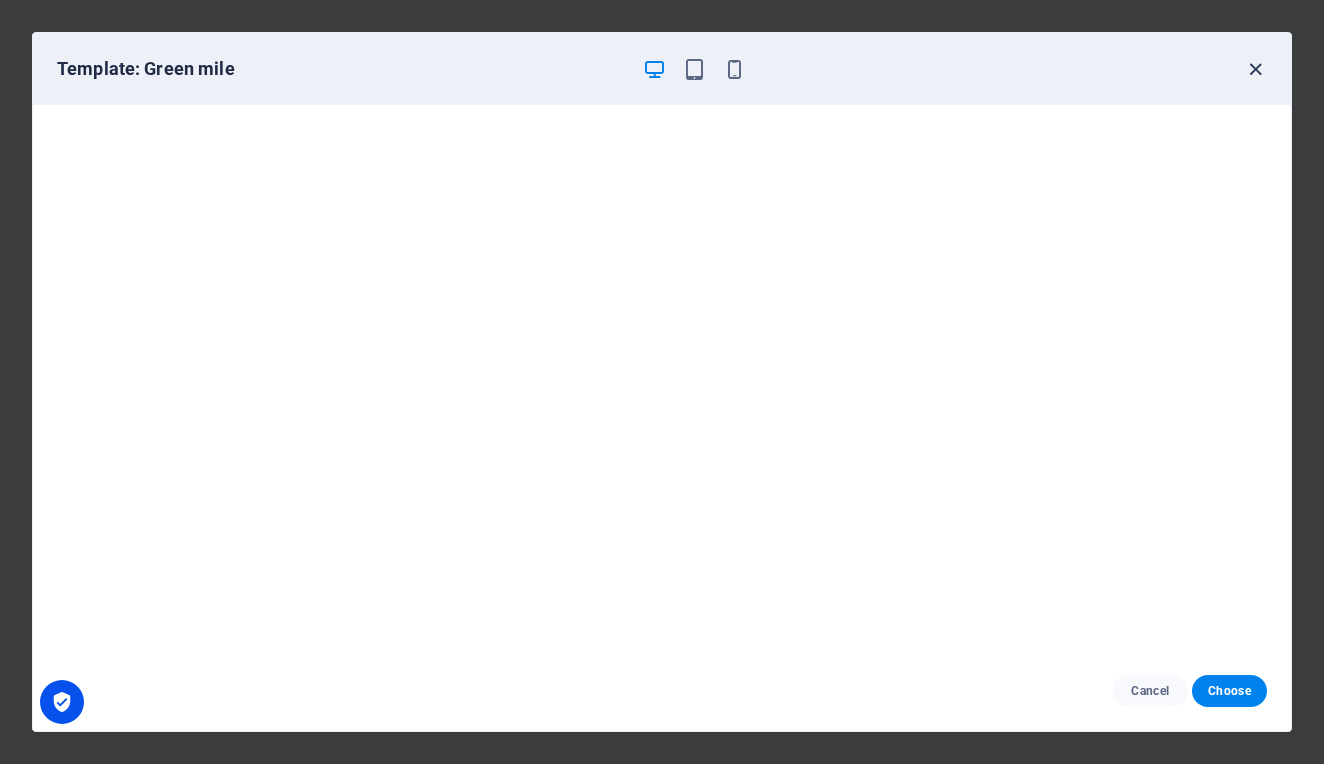 click at bounding box center [1255, 69] 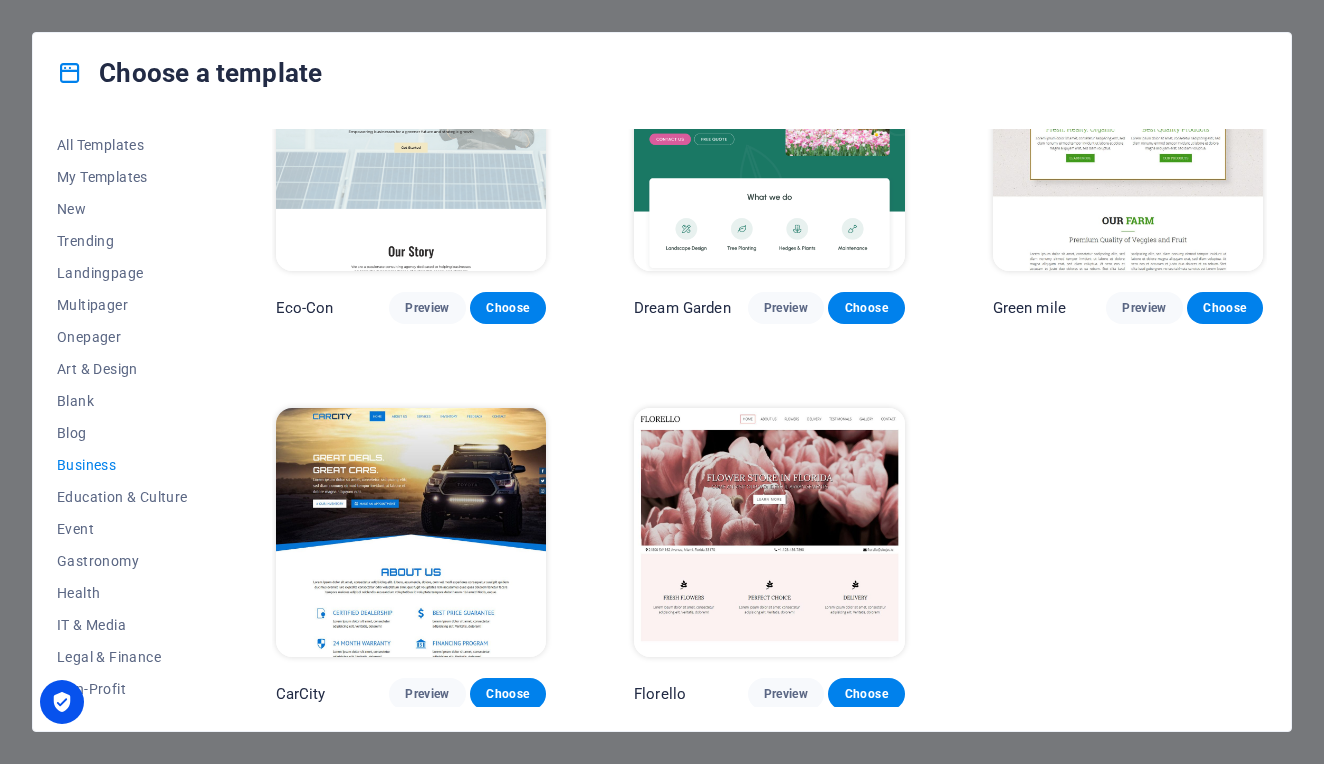 scroll, scrollTop: 110, scrollLeft: 0, axis: vertical 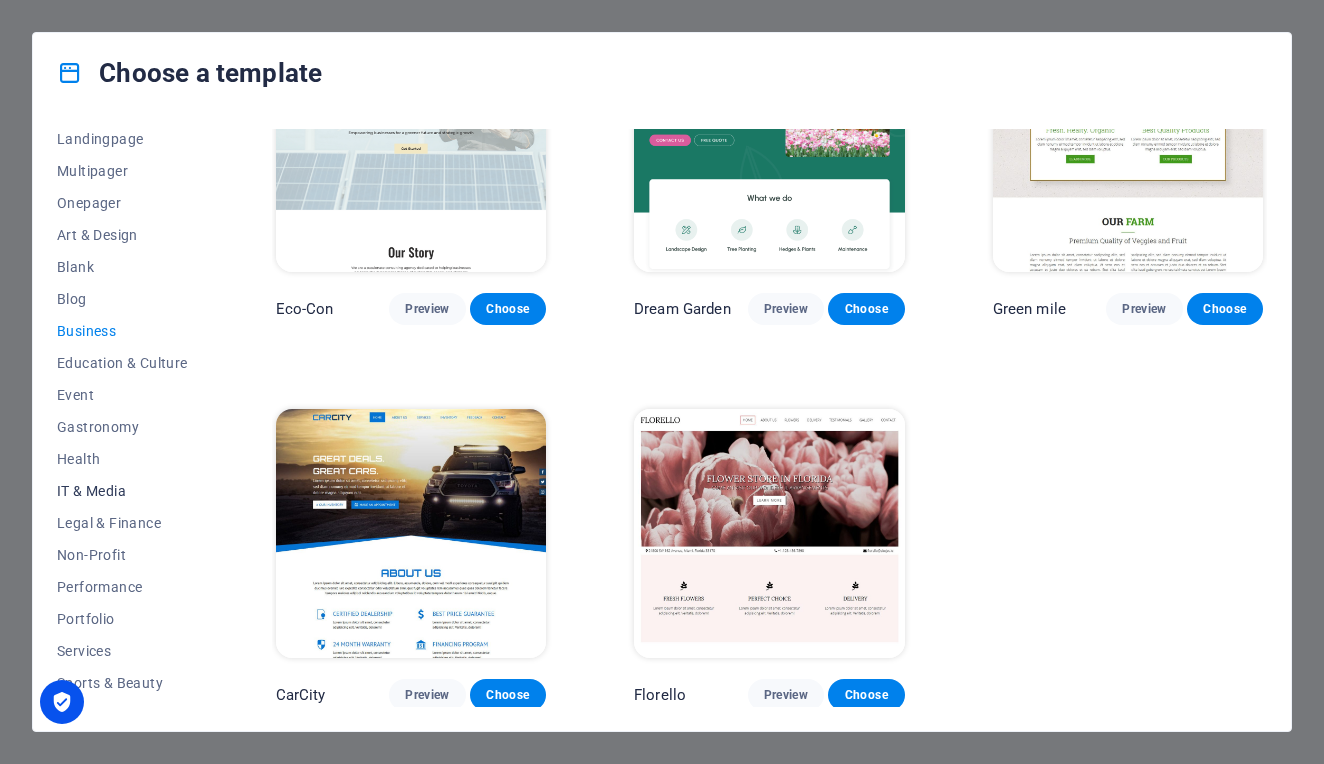 click on "IT & Media" at bounding box center (122, 491) 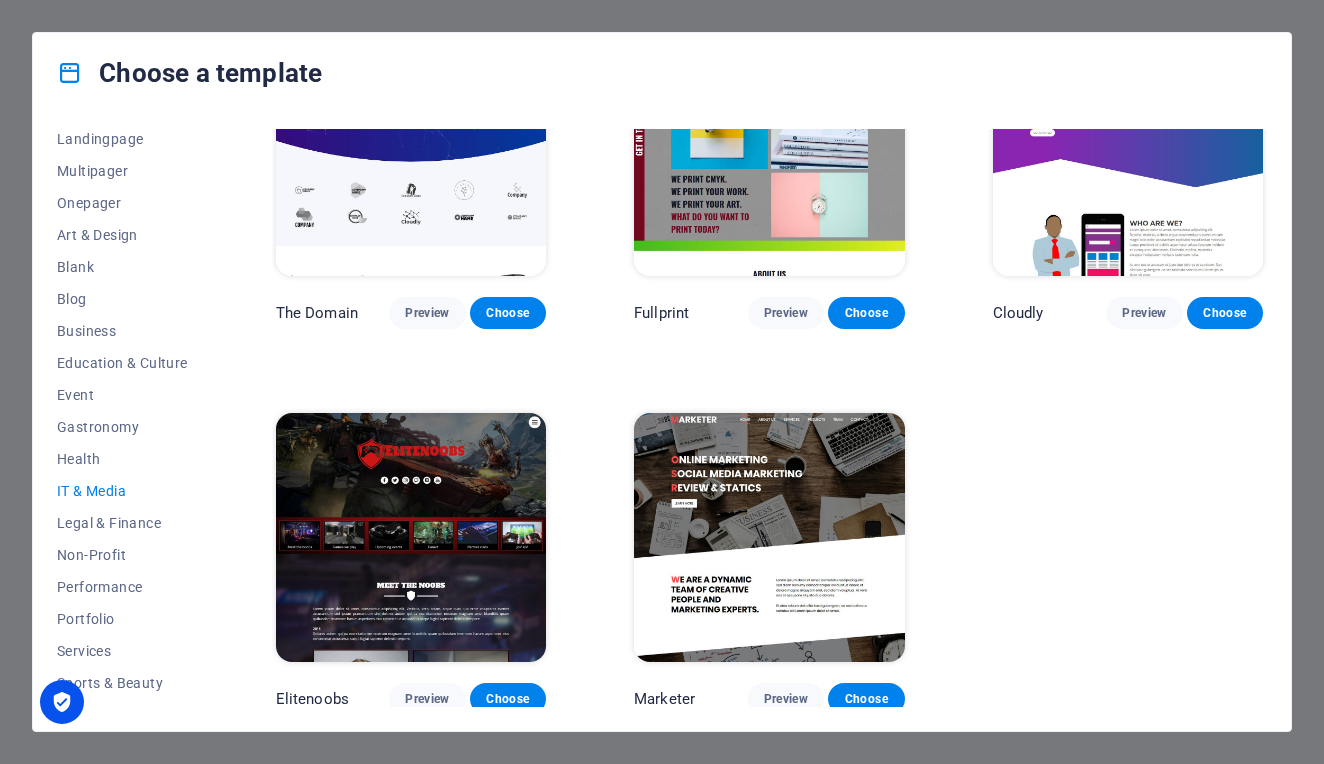scroll, scrollTop: 878, scrollLeft: 0, axis: vertical 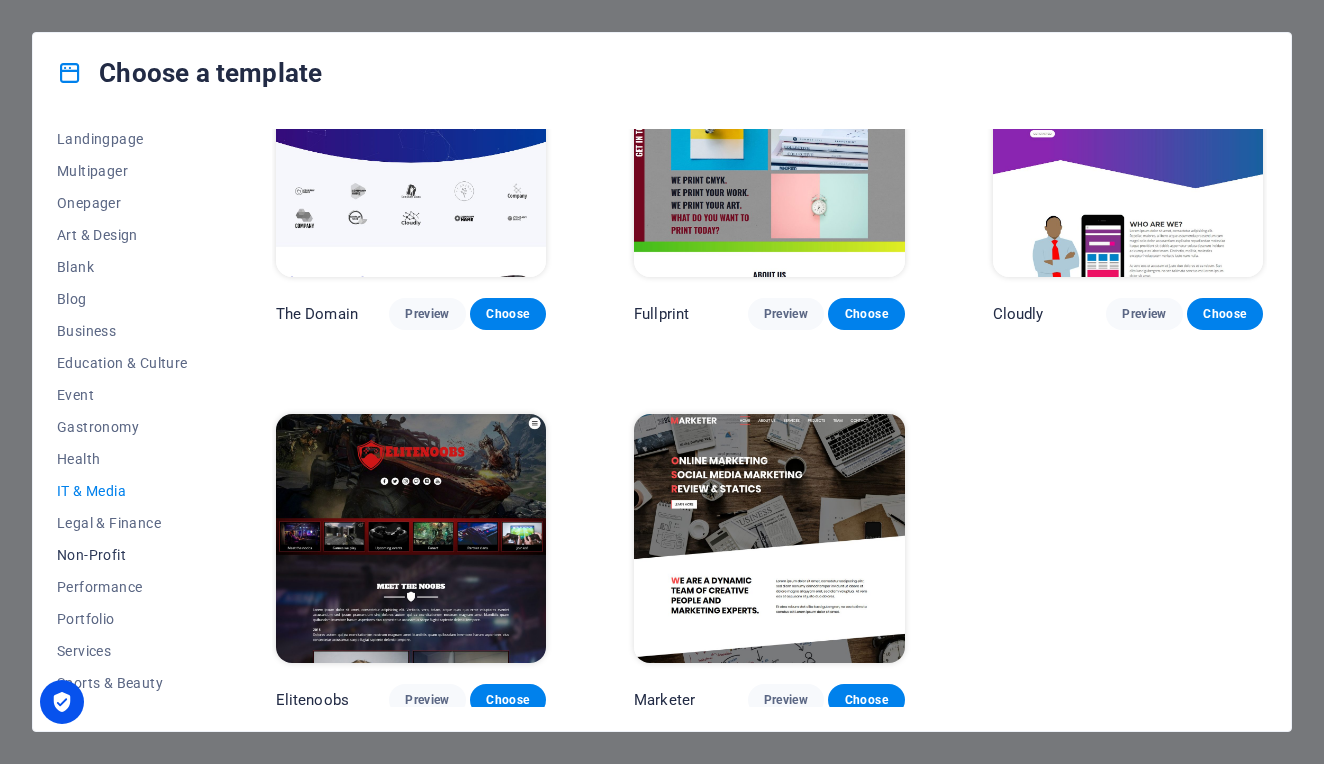 click on "Non-Profit" at bounding box center (122, 555) 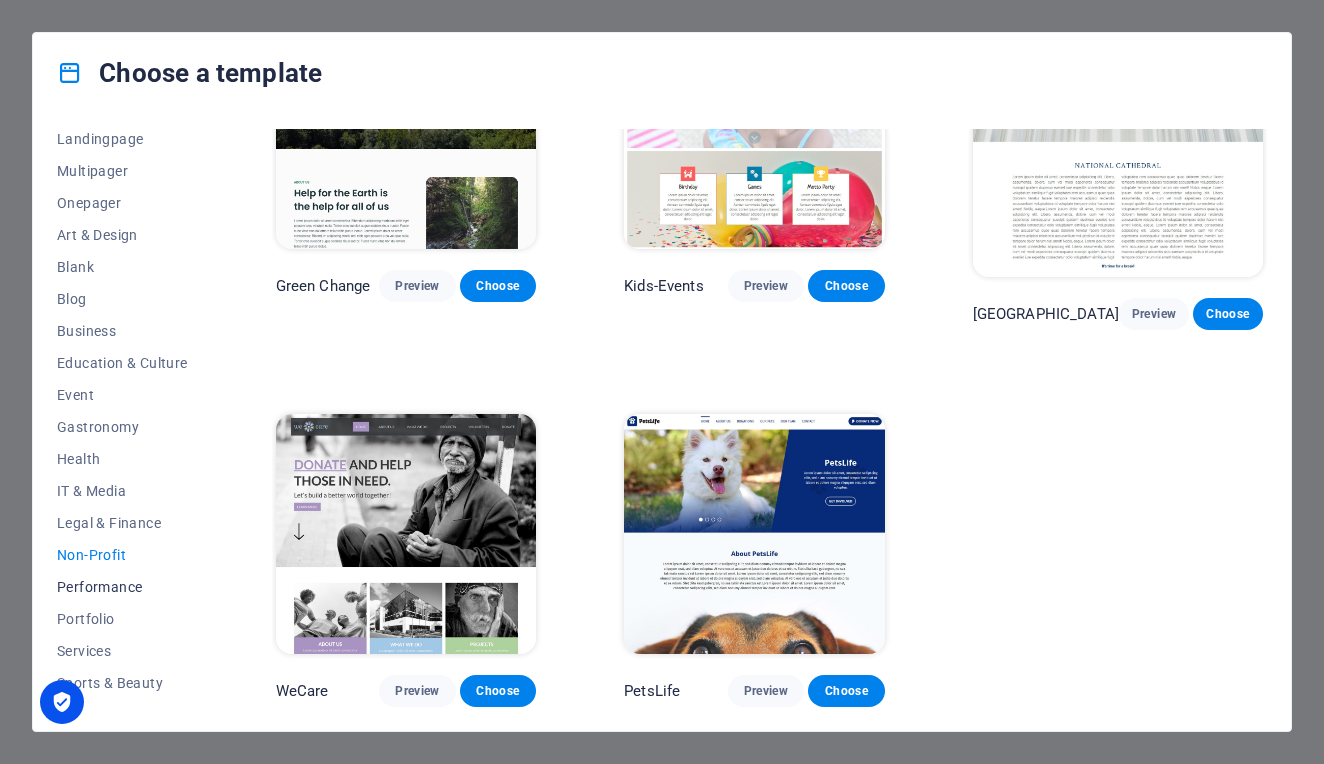 click on "Performance" at bounding box center [122, 587] 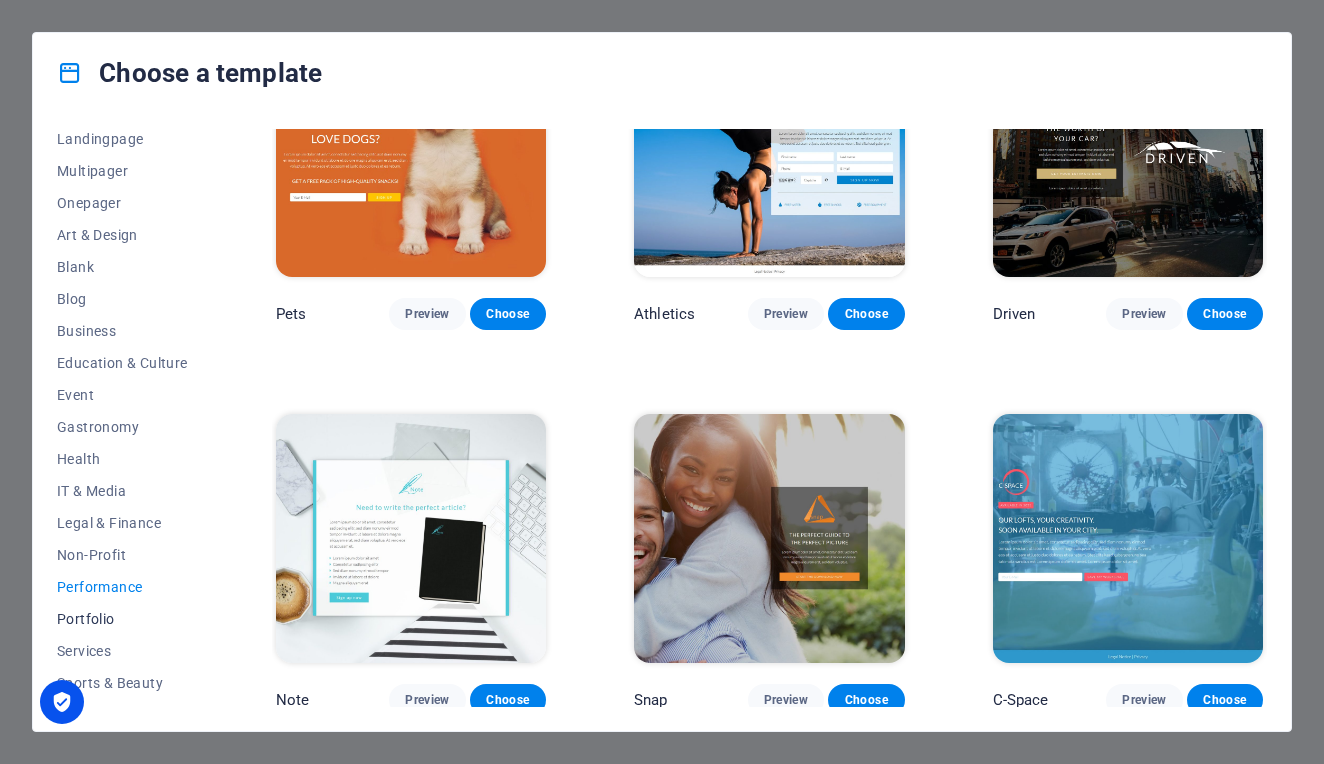 click on "Portfolio" at bounding box center (122, 619) 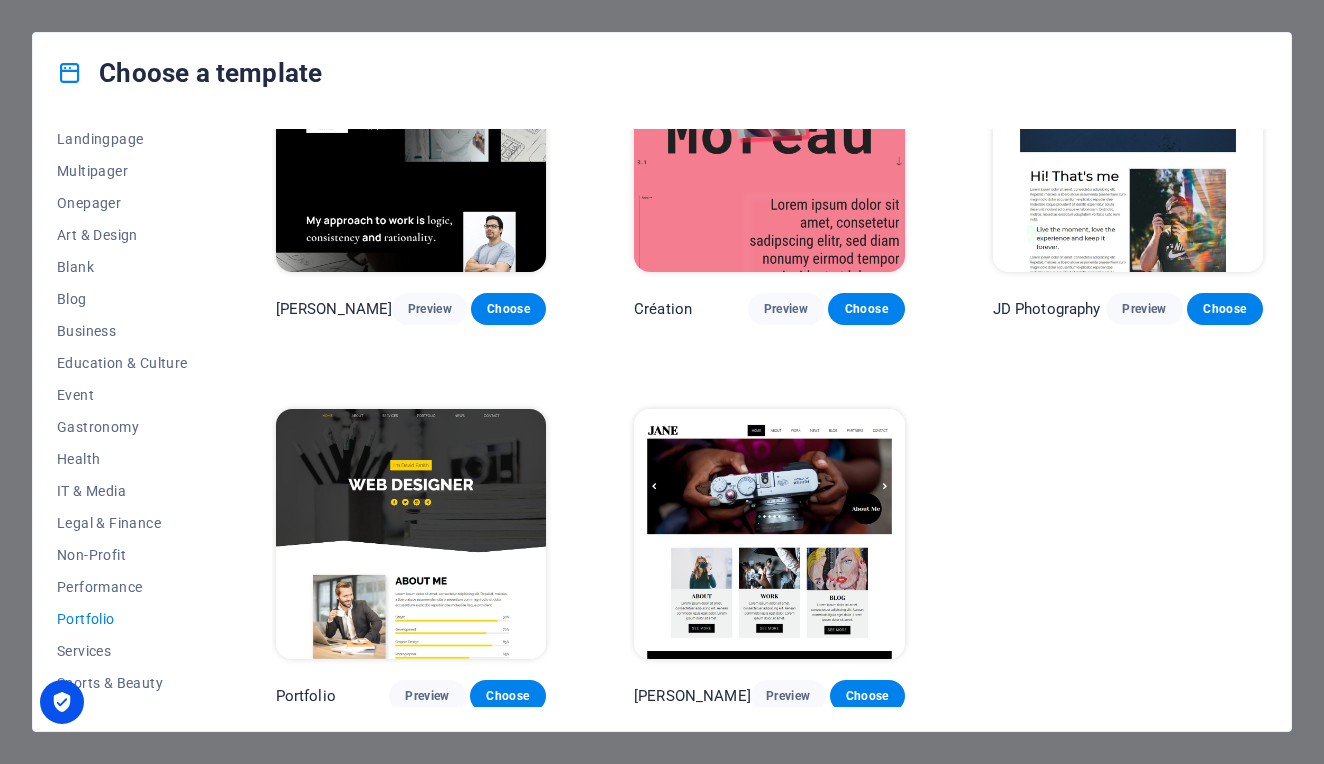 scroll, scrollTop: 502, scrollLeft: 0, axis: vertical 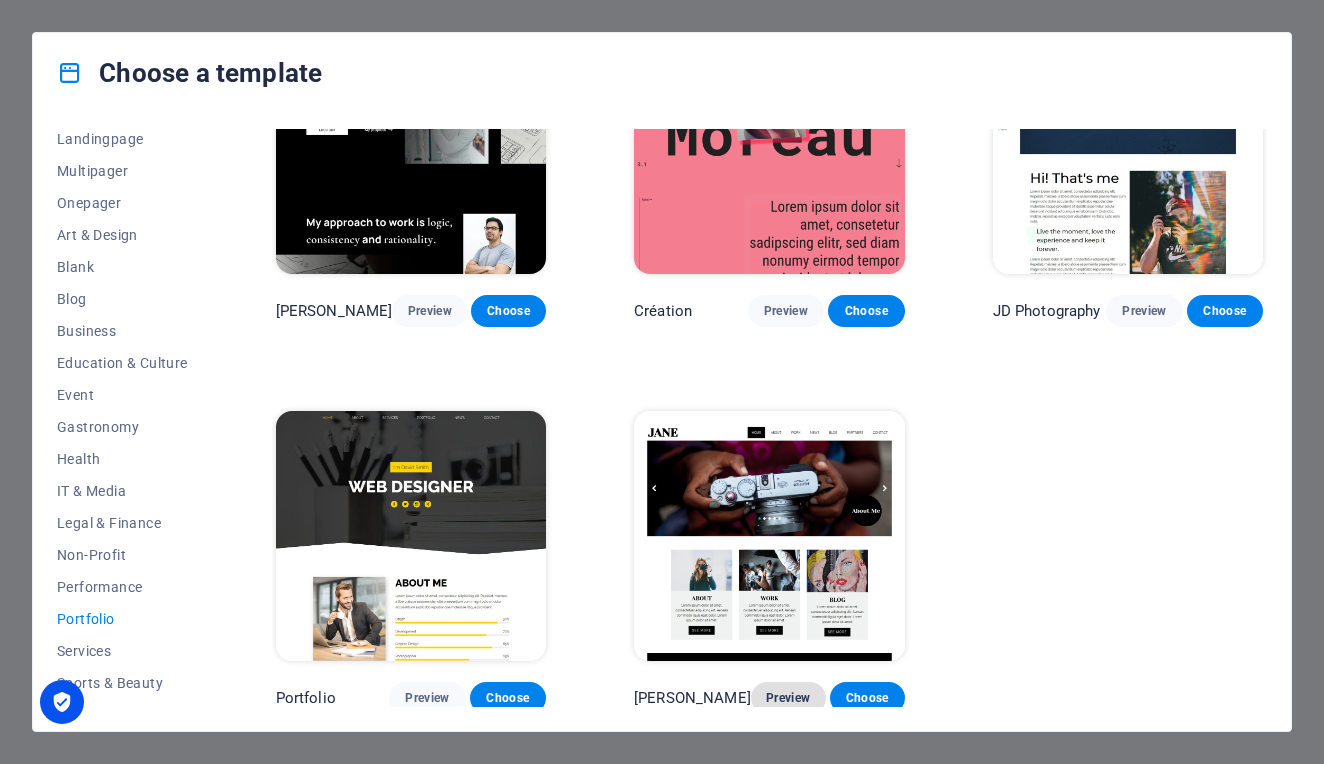 click on "Preview" at bounding box center [788, 698] 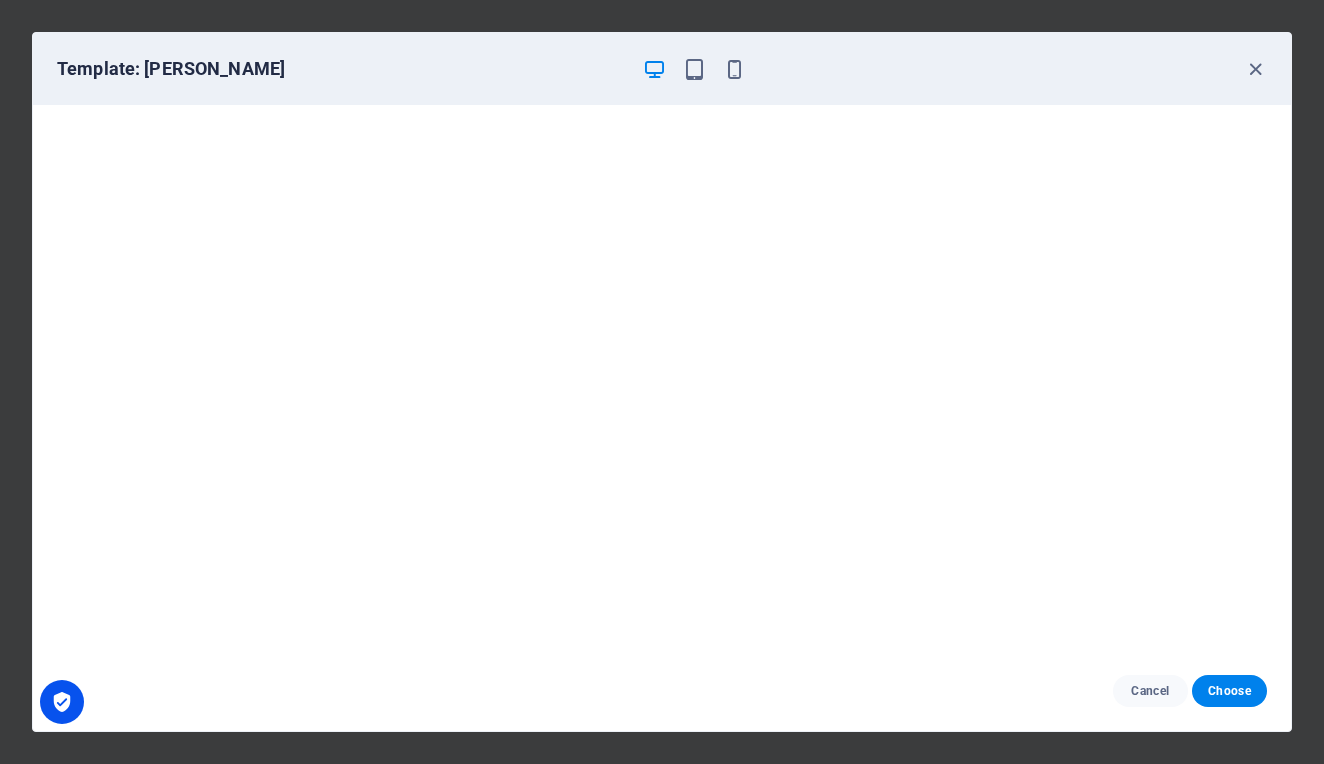 scroll, scrollTop: 5, scrollLeft: 0, axis: vertical 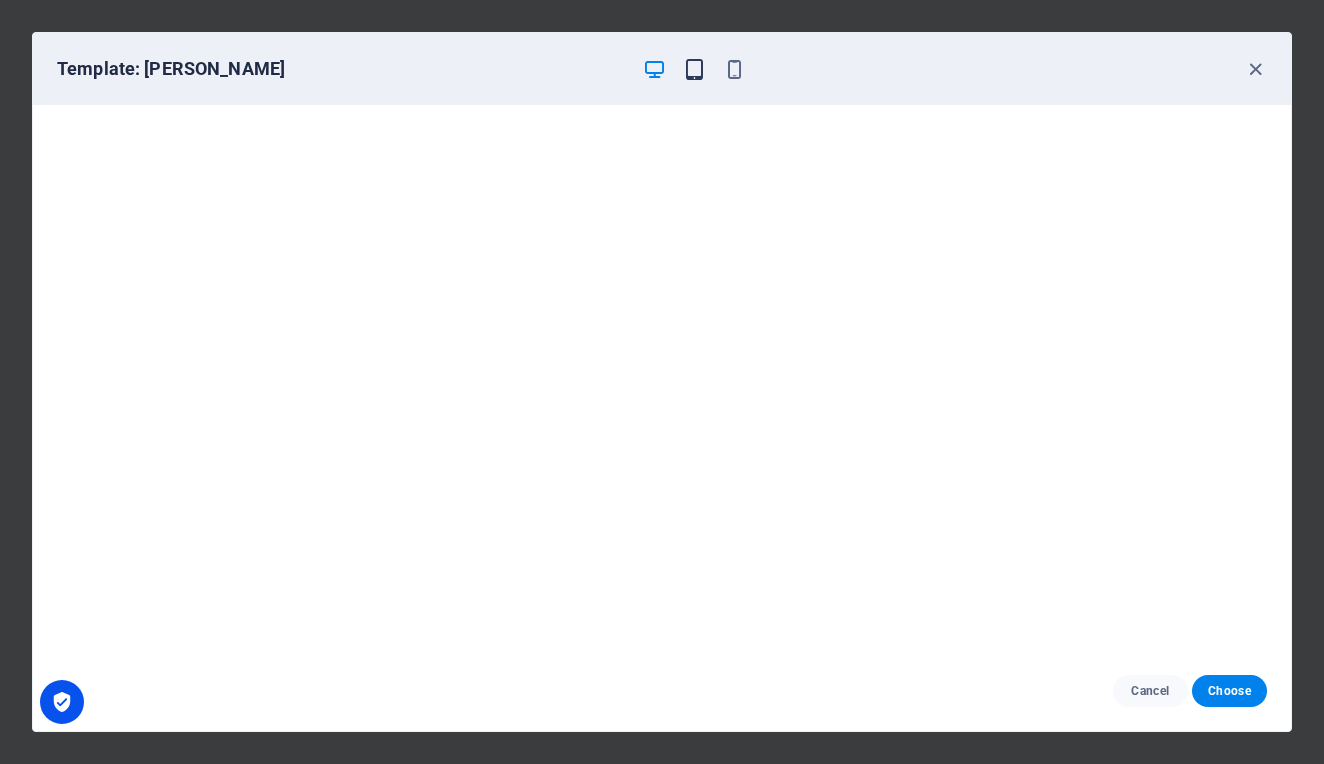 click at bounding box center (694, 69) 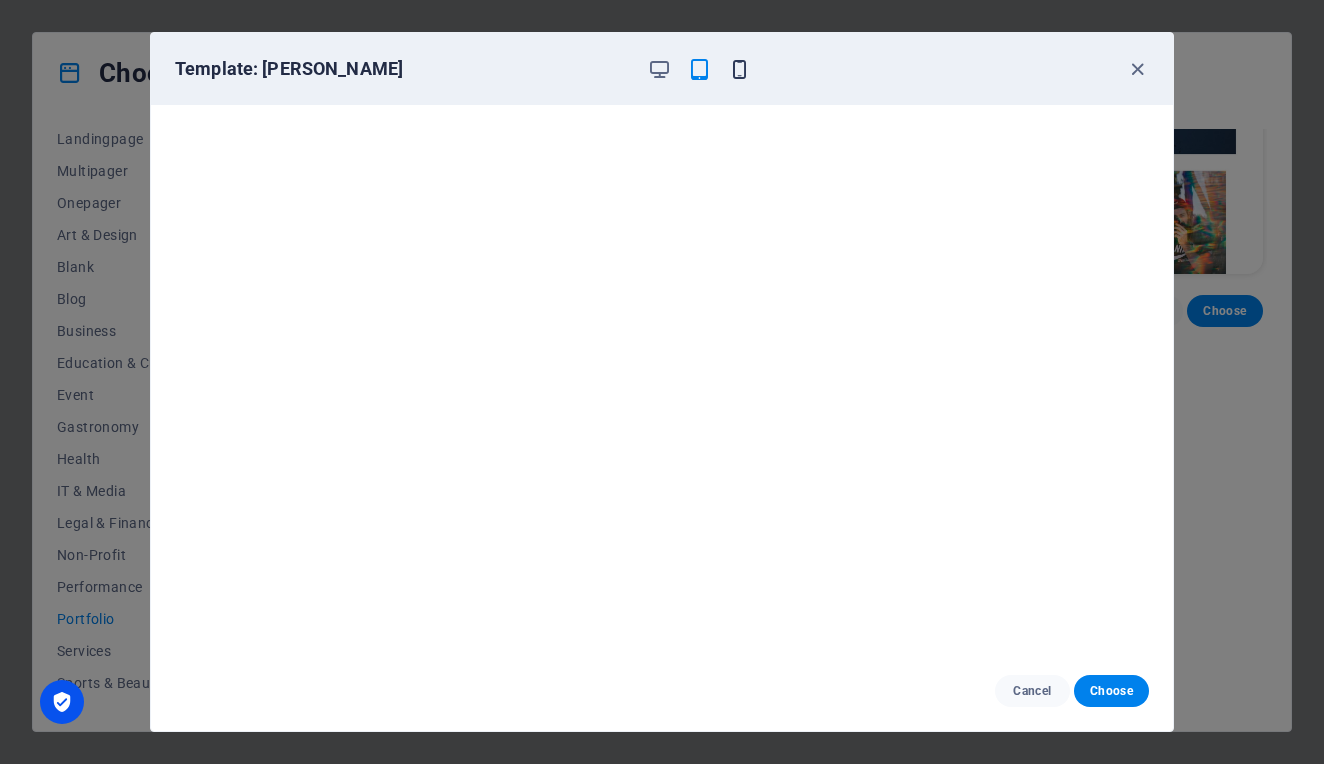click at bounding box center [739, 69] 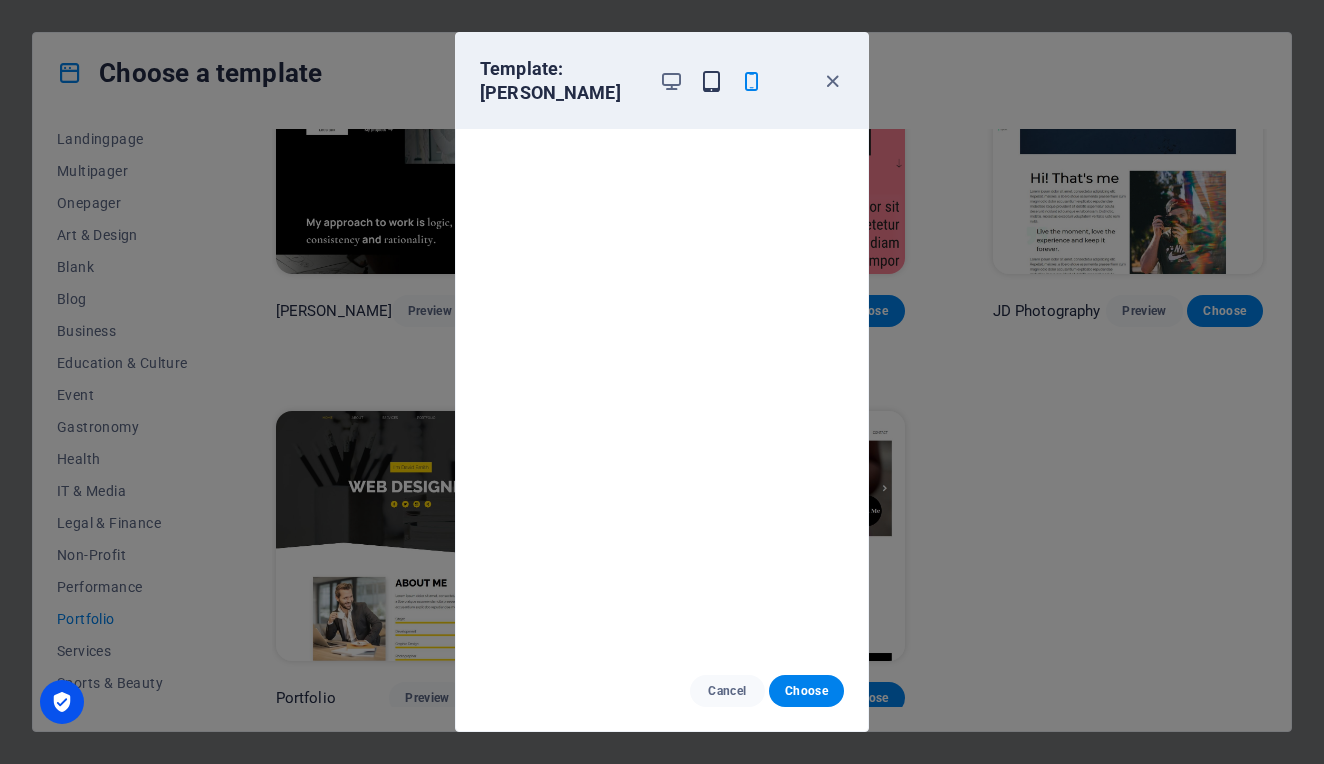 click at bounding box center [711, 81] 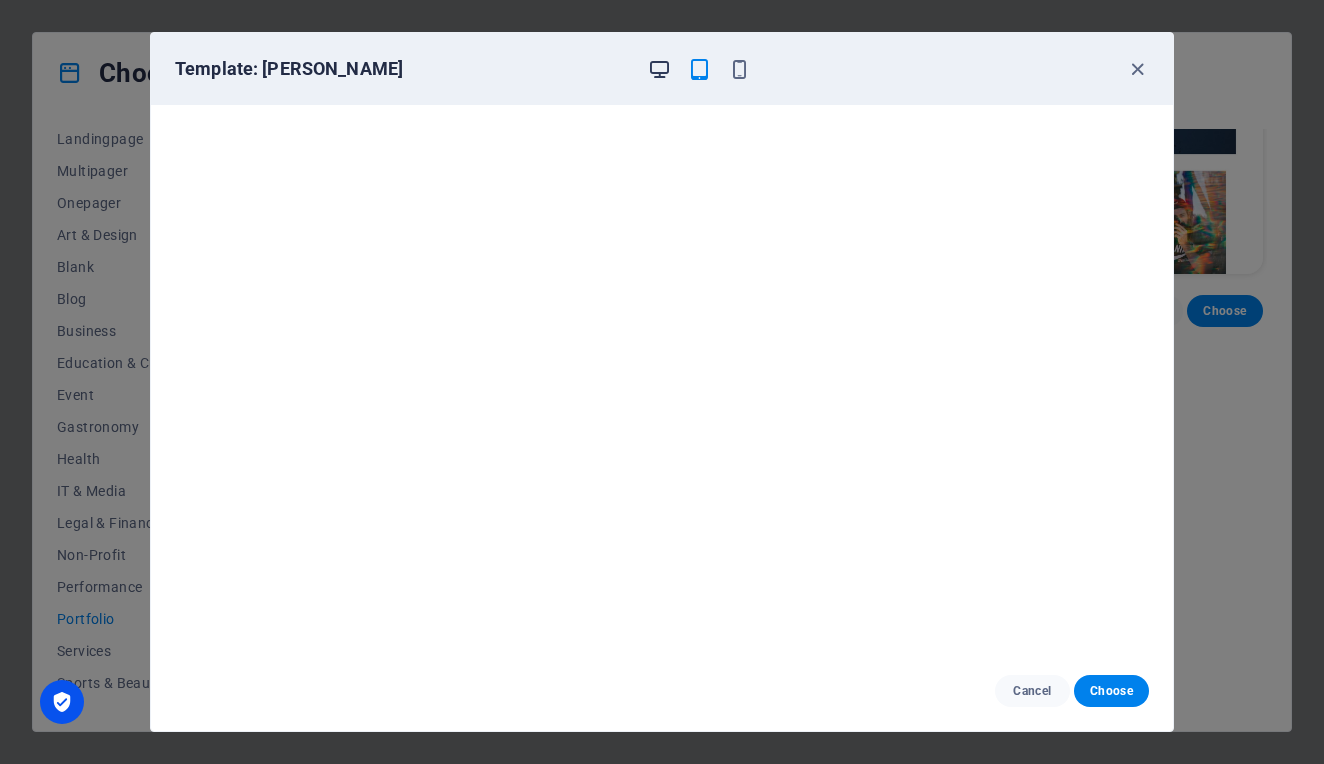 click at bounding box center (659, 69) 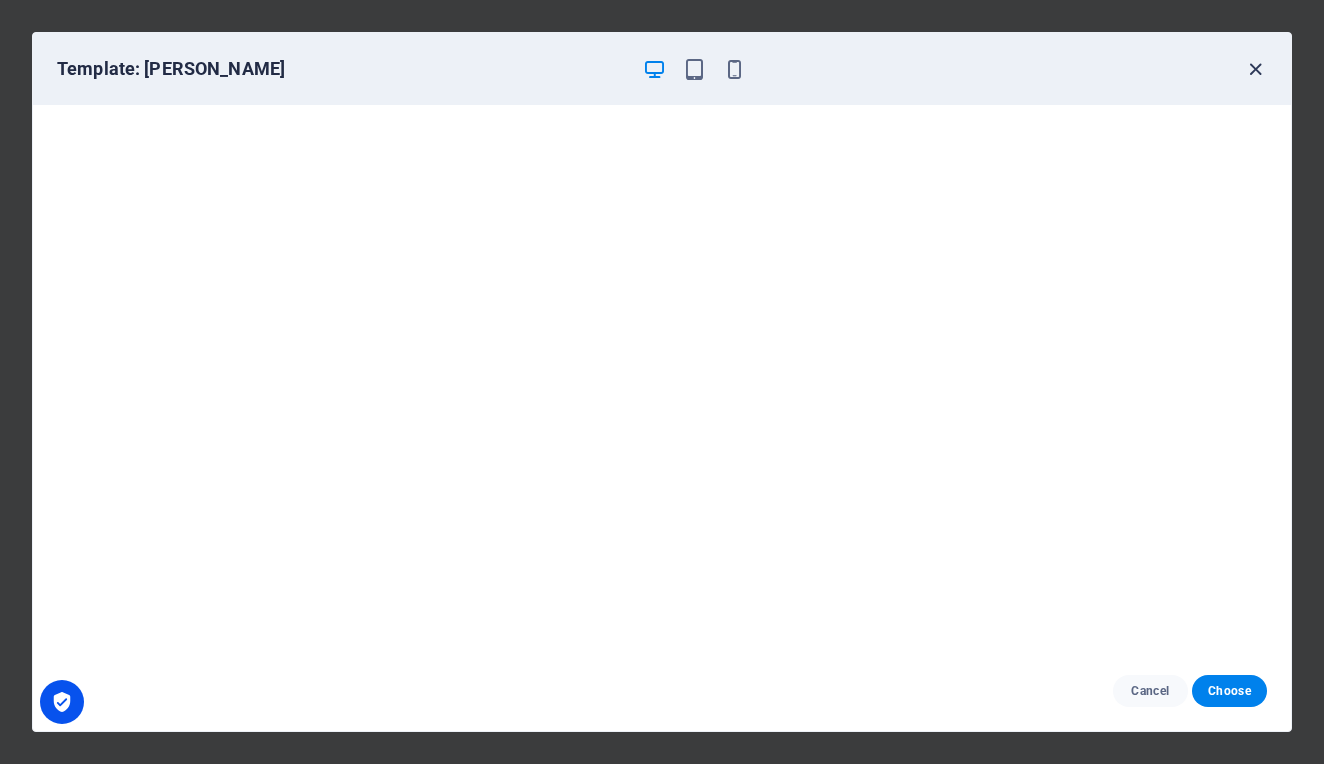 click at bounding box center (1255, 69) 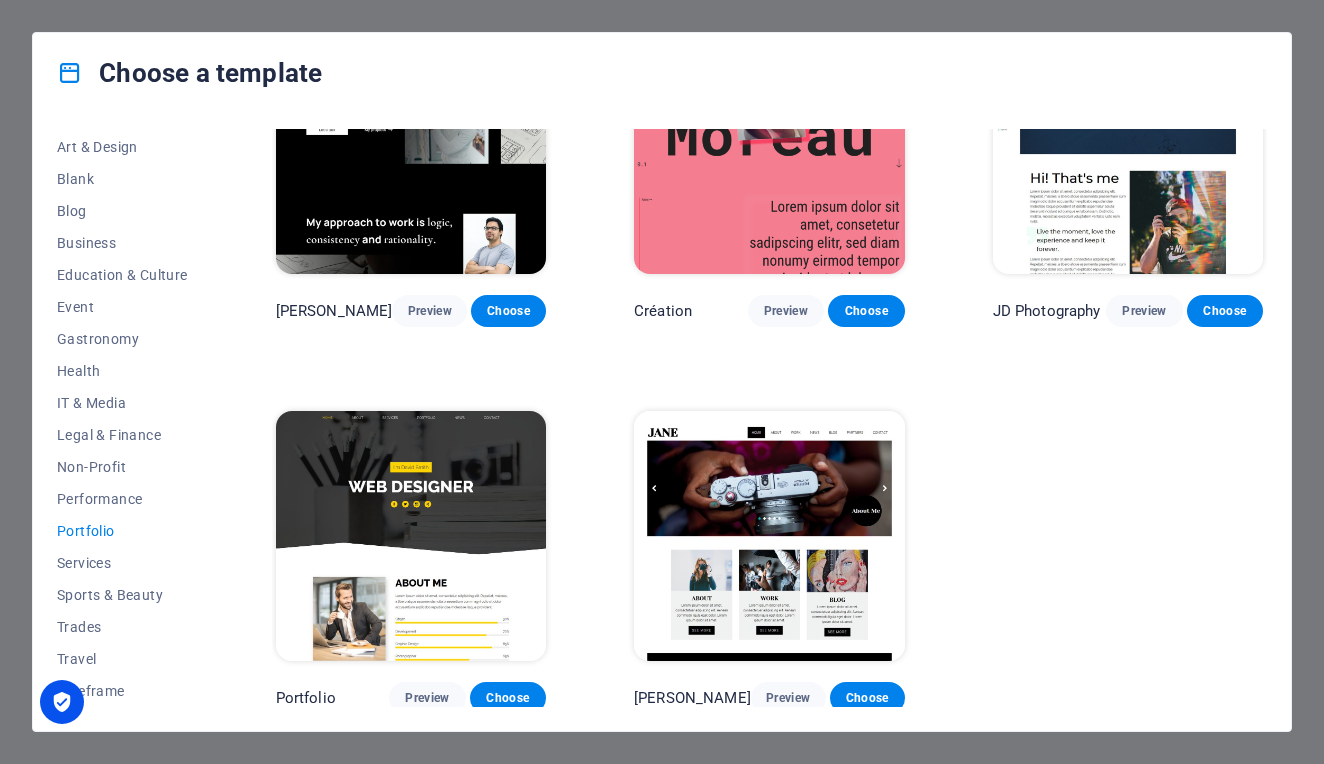 scroll, scrollTop: 222, scrollLeft: 0, axis: vertical 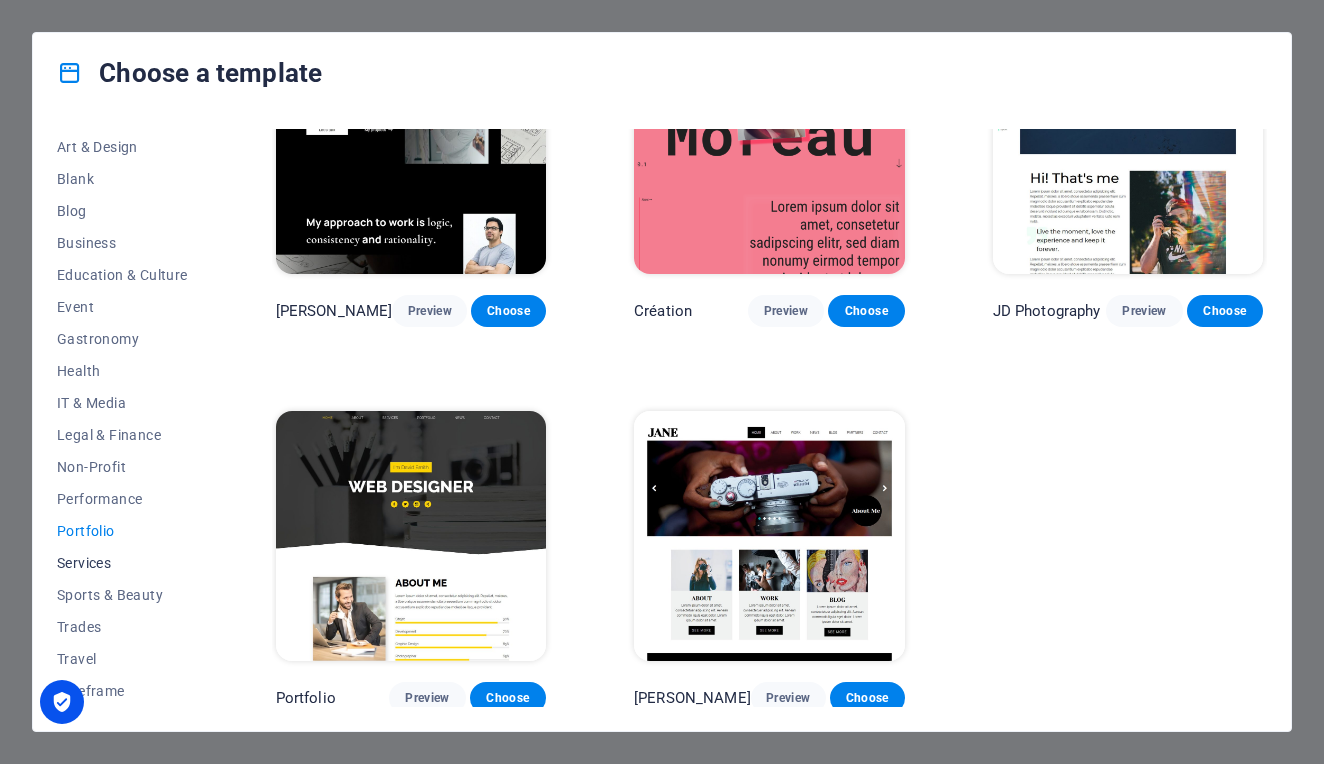 click on "Services" at bounding box center [122, 563] 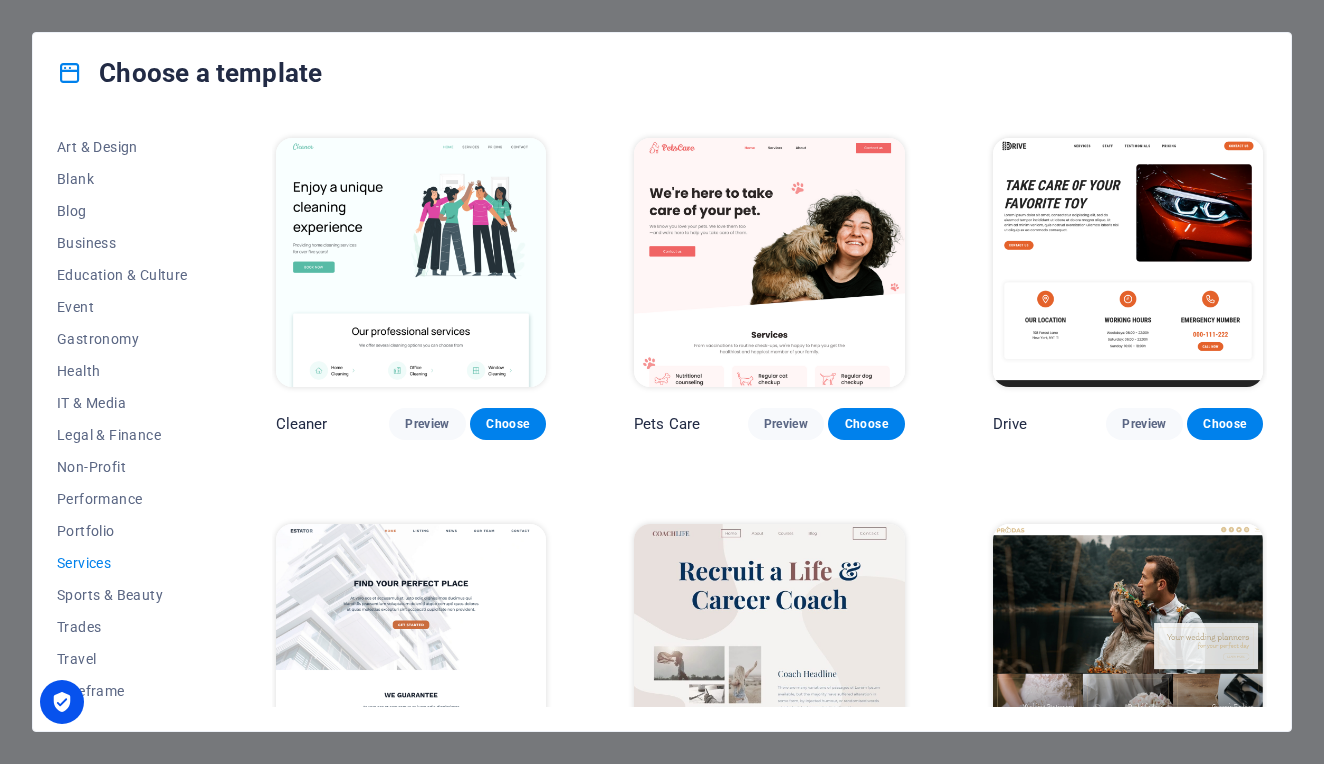scroll, scrollTop: 394, scrollLeft: 0, axis: vertical 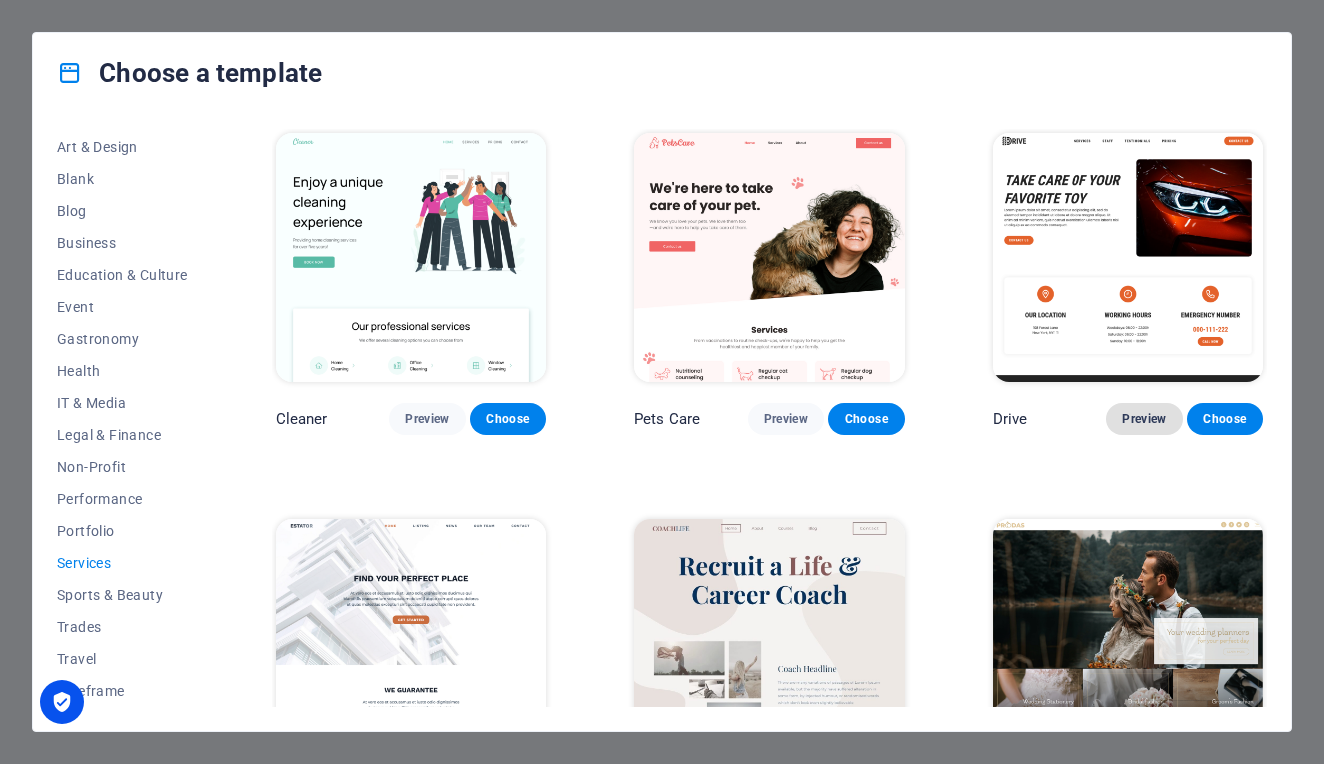 click on "Preview" at bounding box center [1144, 419] 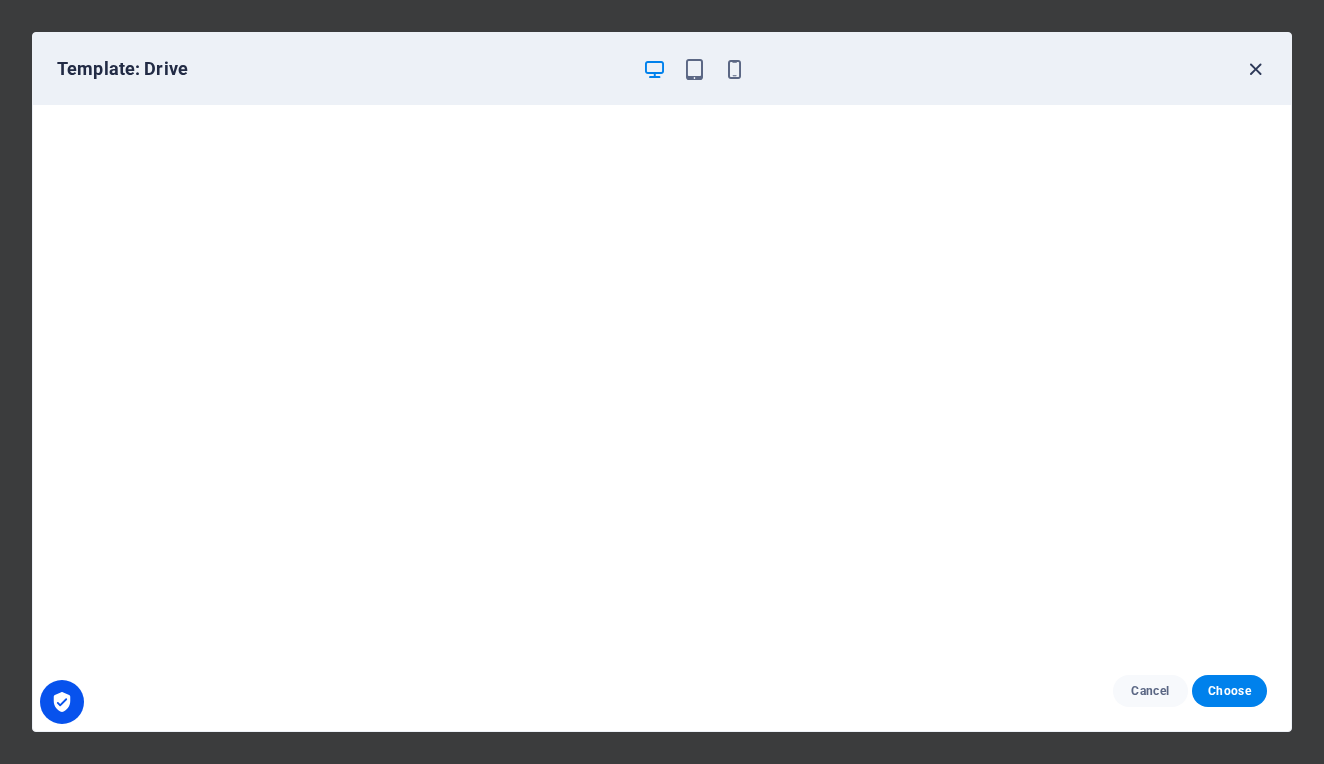 click at bounding box center (1255, 69) 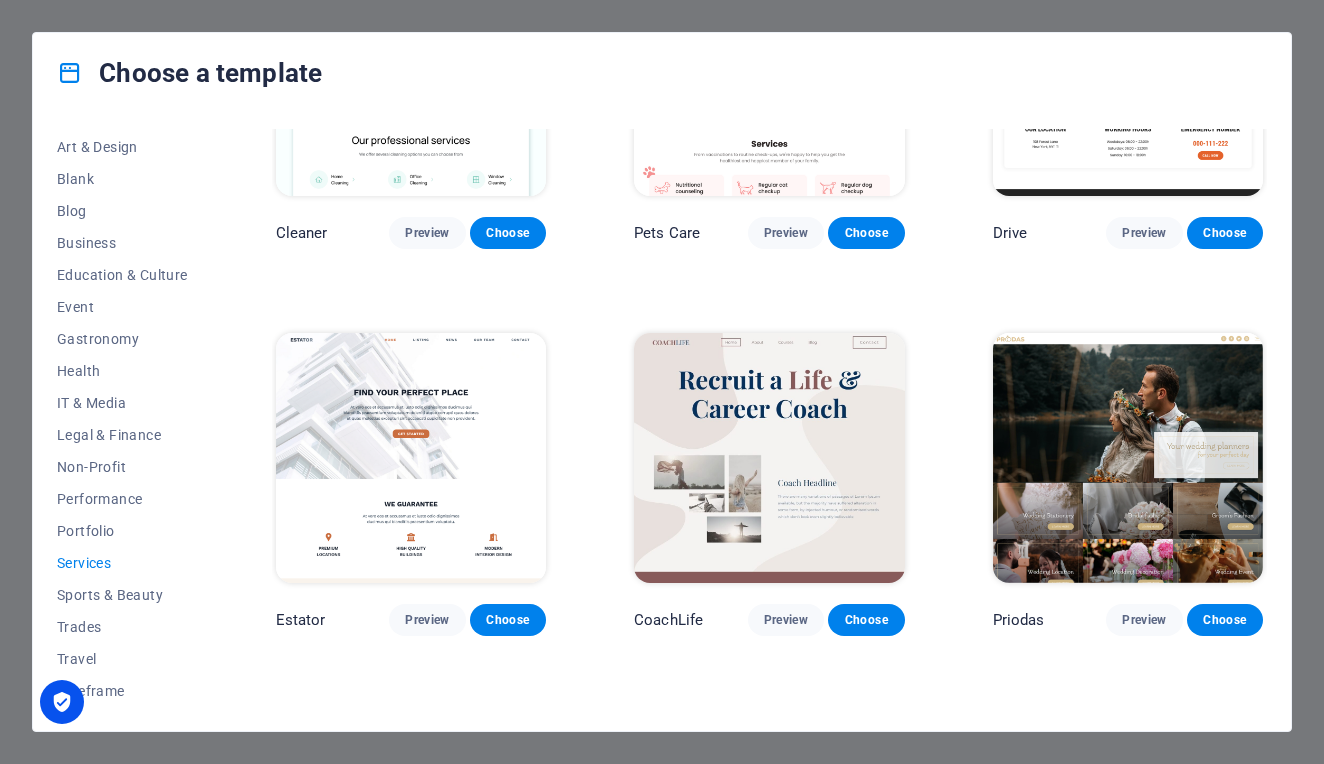 scroll, scrollTop: 583, scrollLeft: 0, axis: vertical 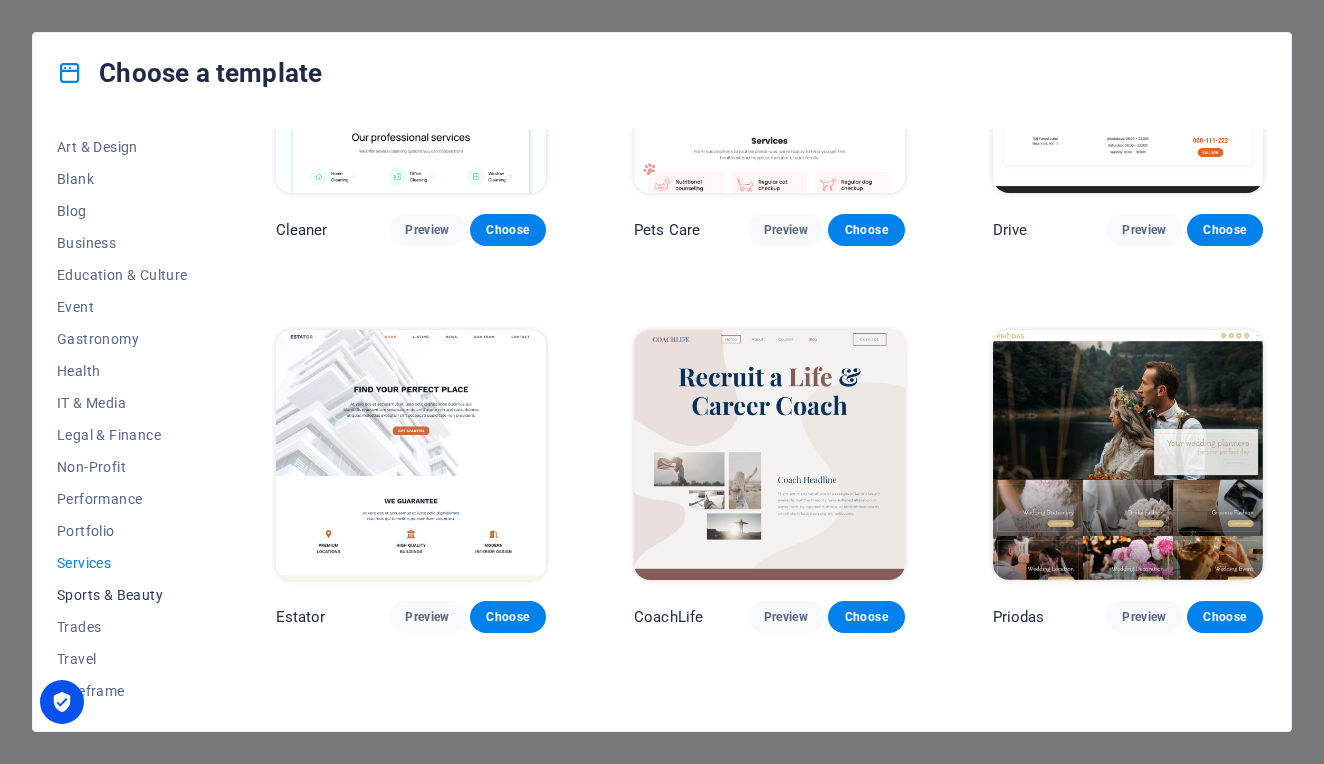 click on "Sports & Beauty" at bounding box center (122, 595) 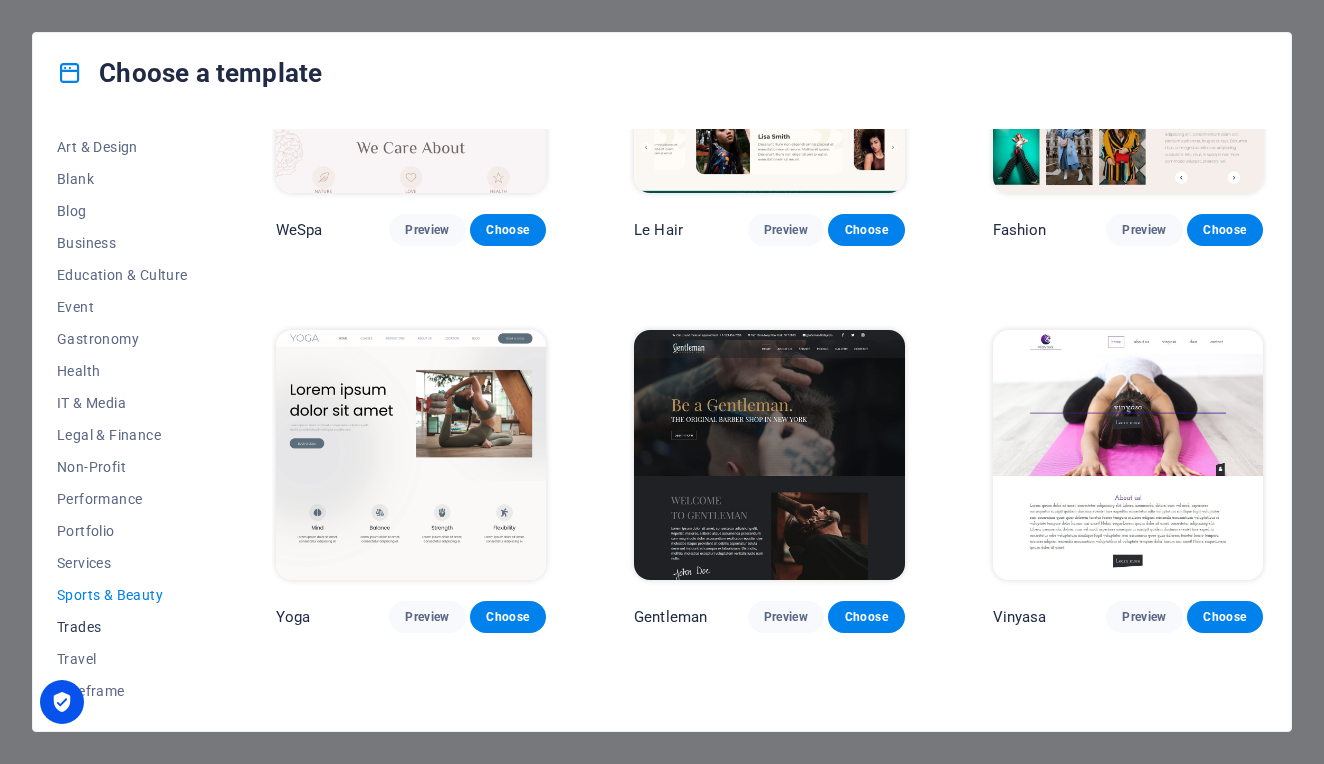 click on "Trades" at bounding box center (122, 627) 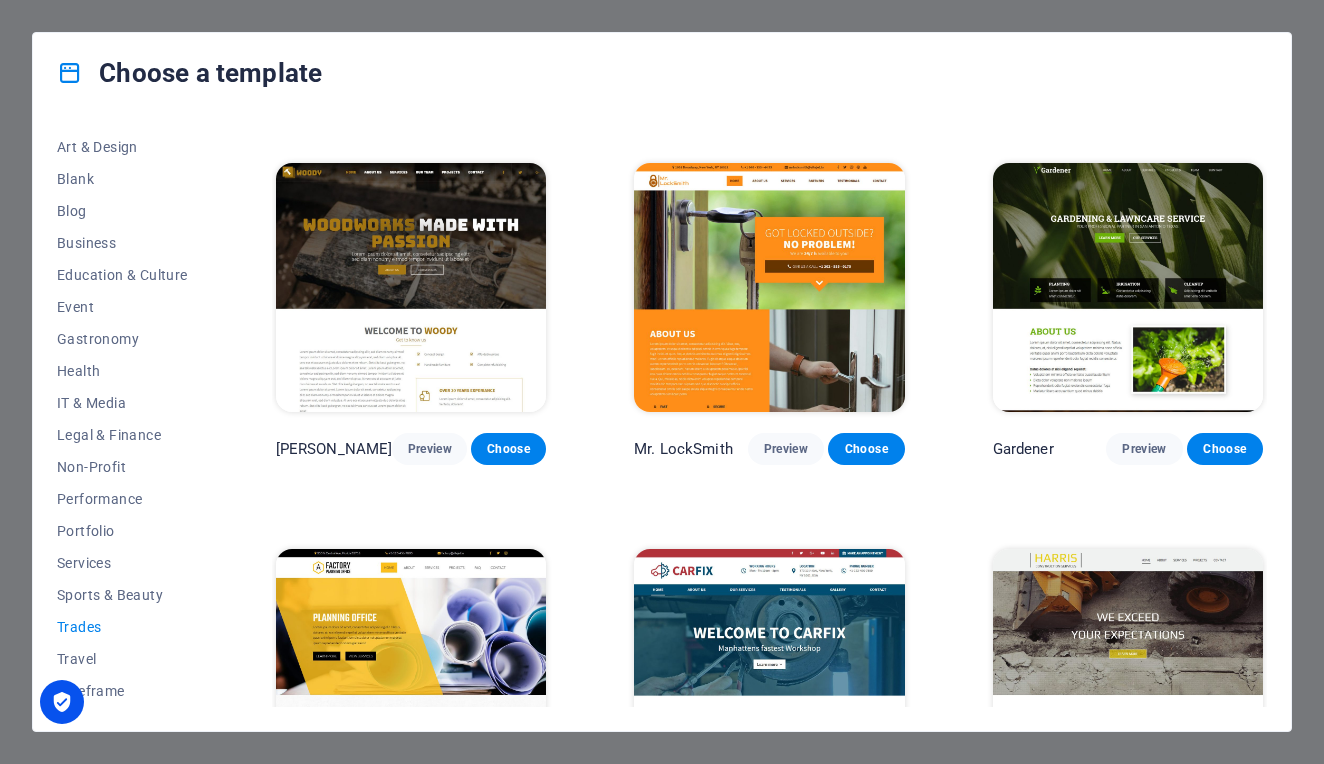 scroll, scrollTop: 358, scrollLeft: 0, axis: vertical 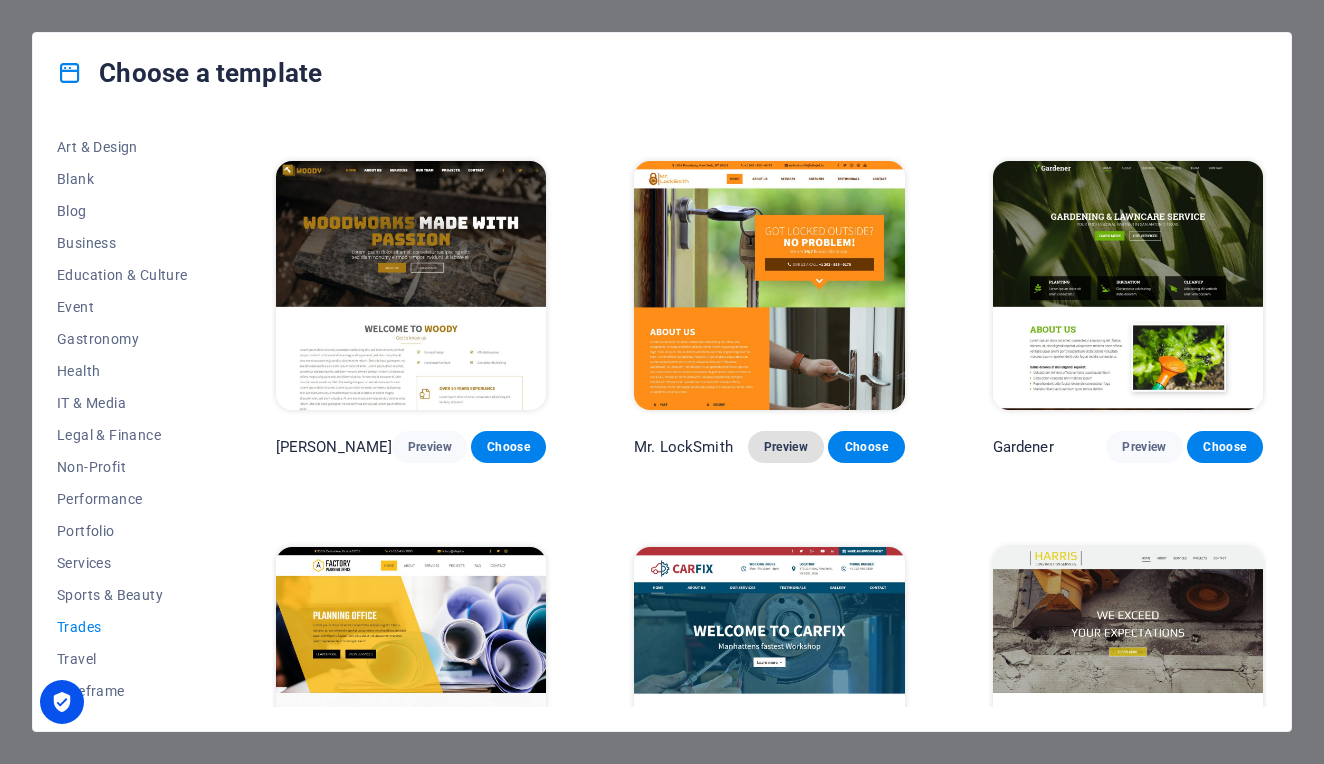 click on "Preview" at bounding box center (786, 447) 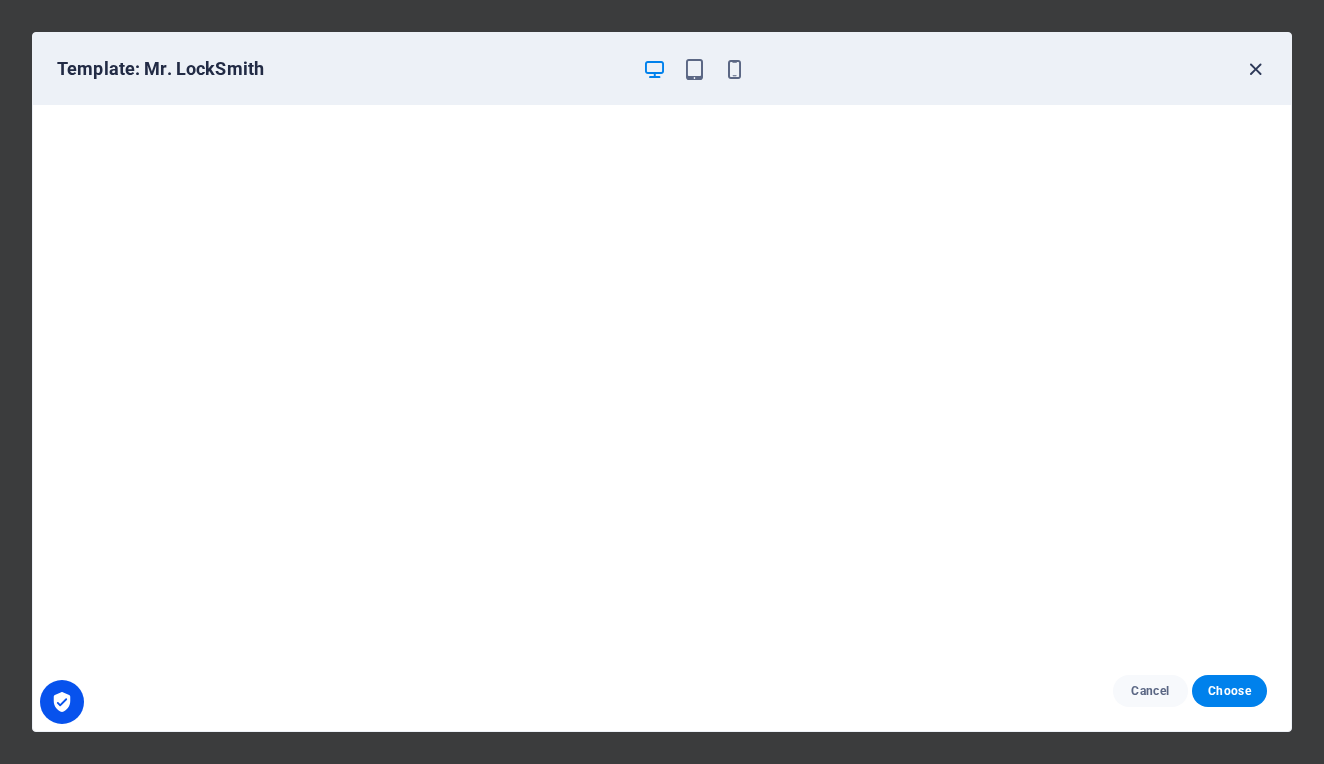 click at bounding box center (1255, 69) 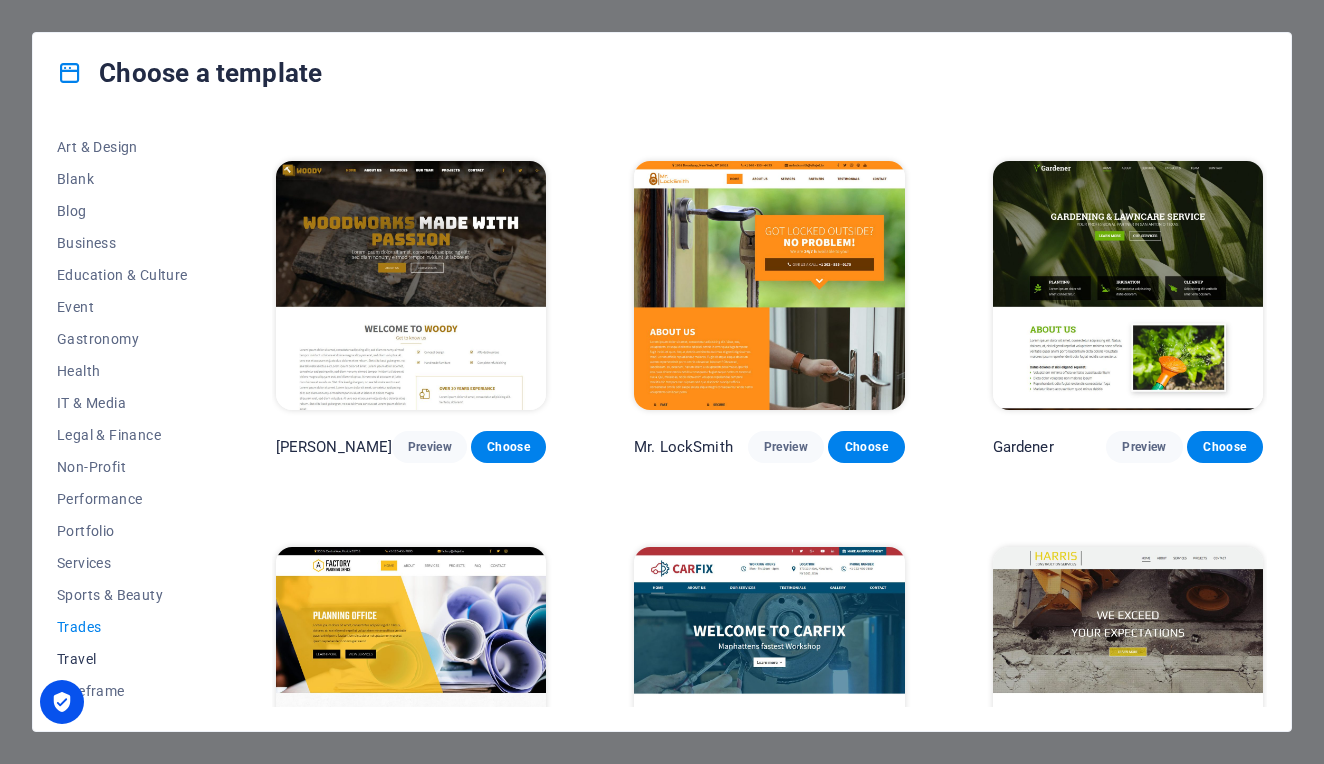 click on "Travel" at bounding box center (122, 659) 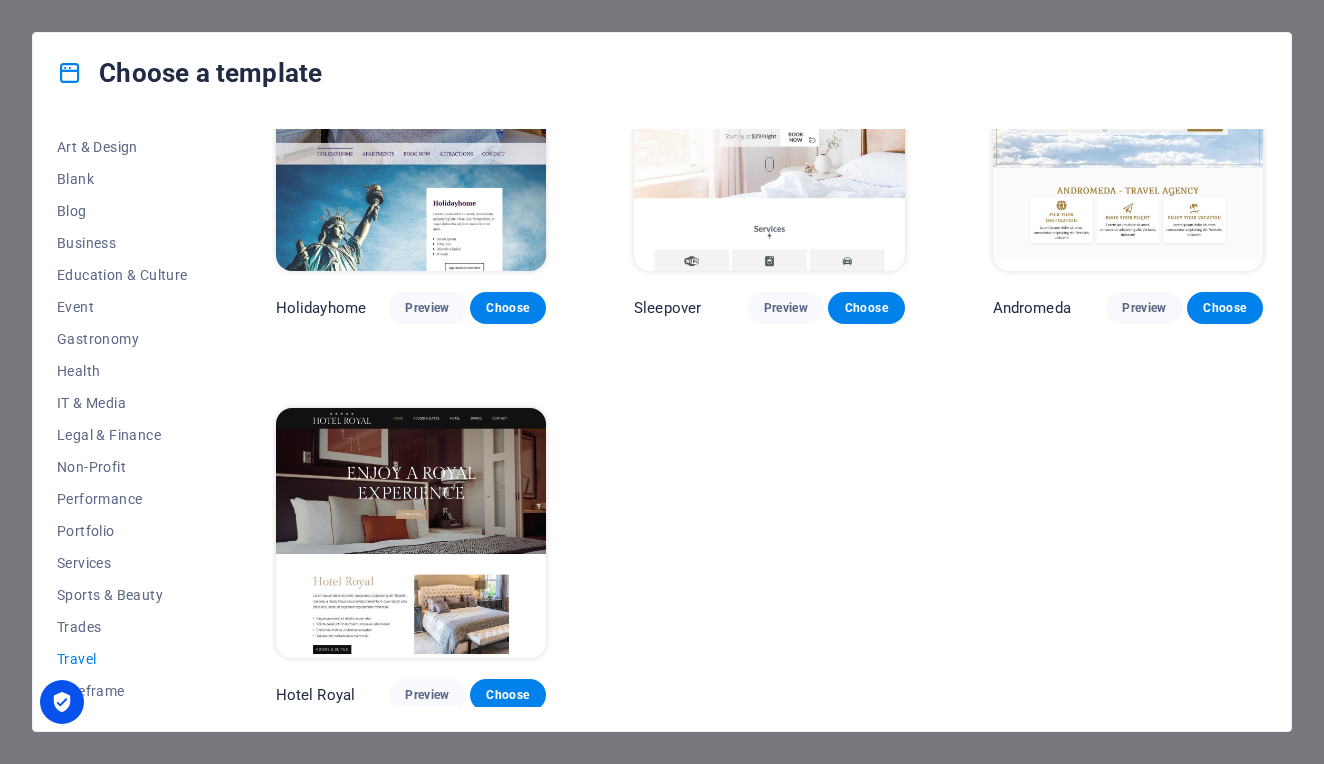 scroll, scrollTop: 494, scrollLeft: 0, axis: vertical 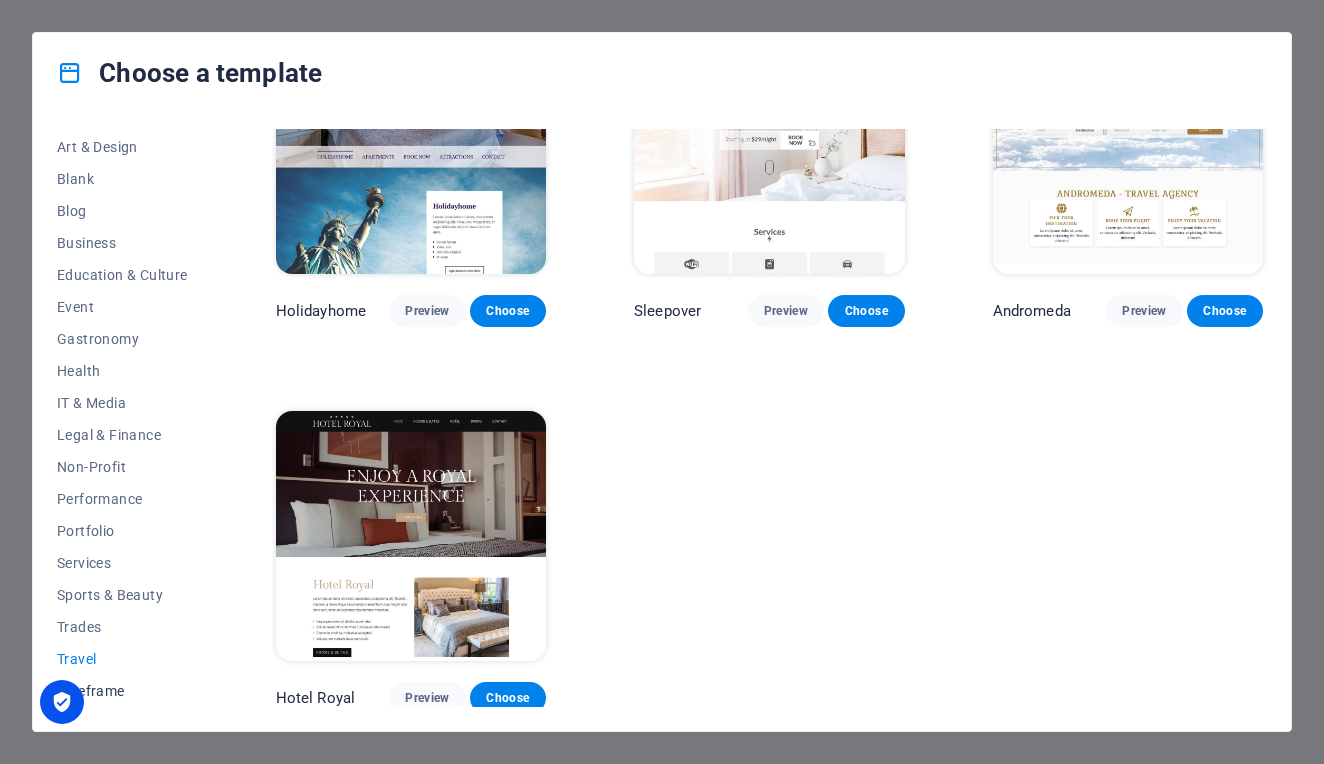 click on "Wireframe" at bounding box center [122, 691] 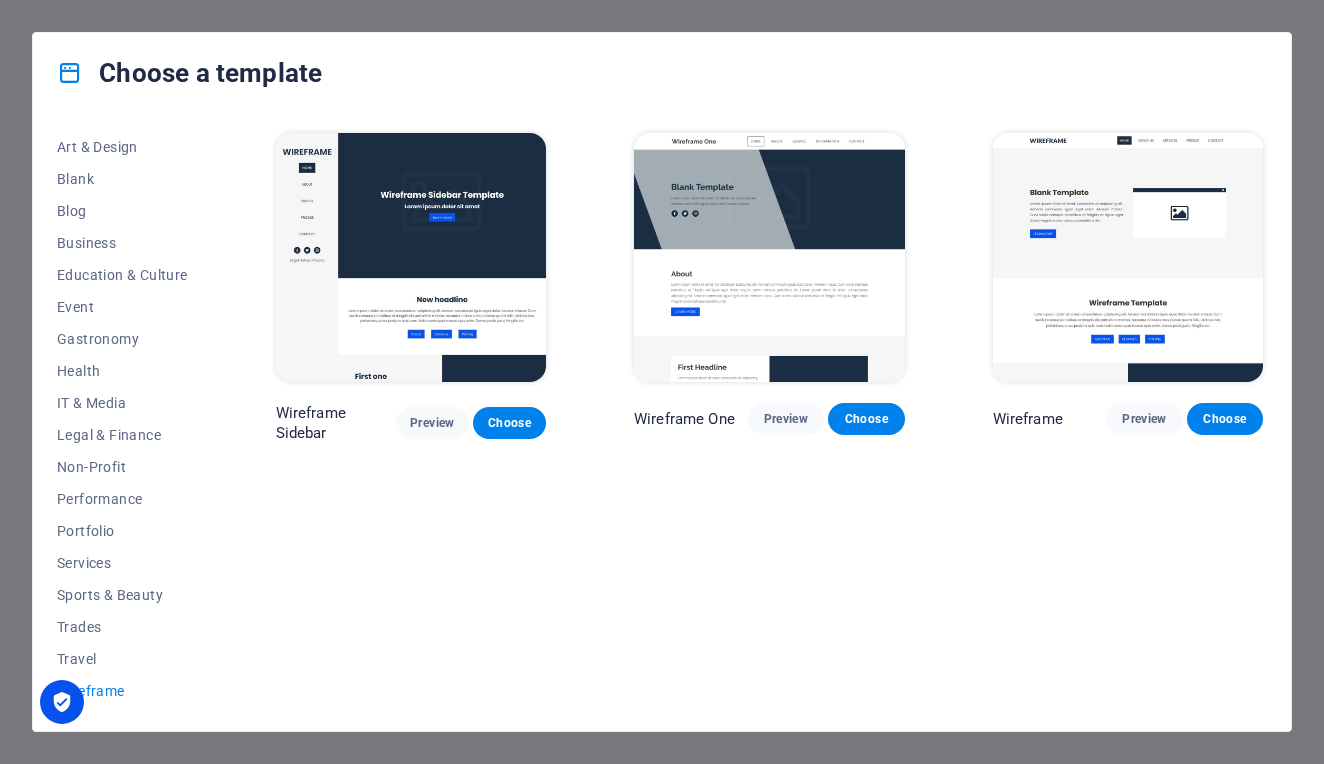 scroll, scrollTop: 0, scrollLeft: 0, axis: both 